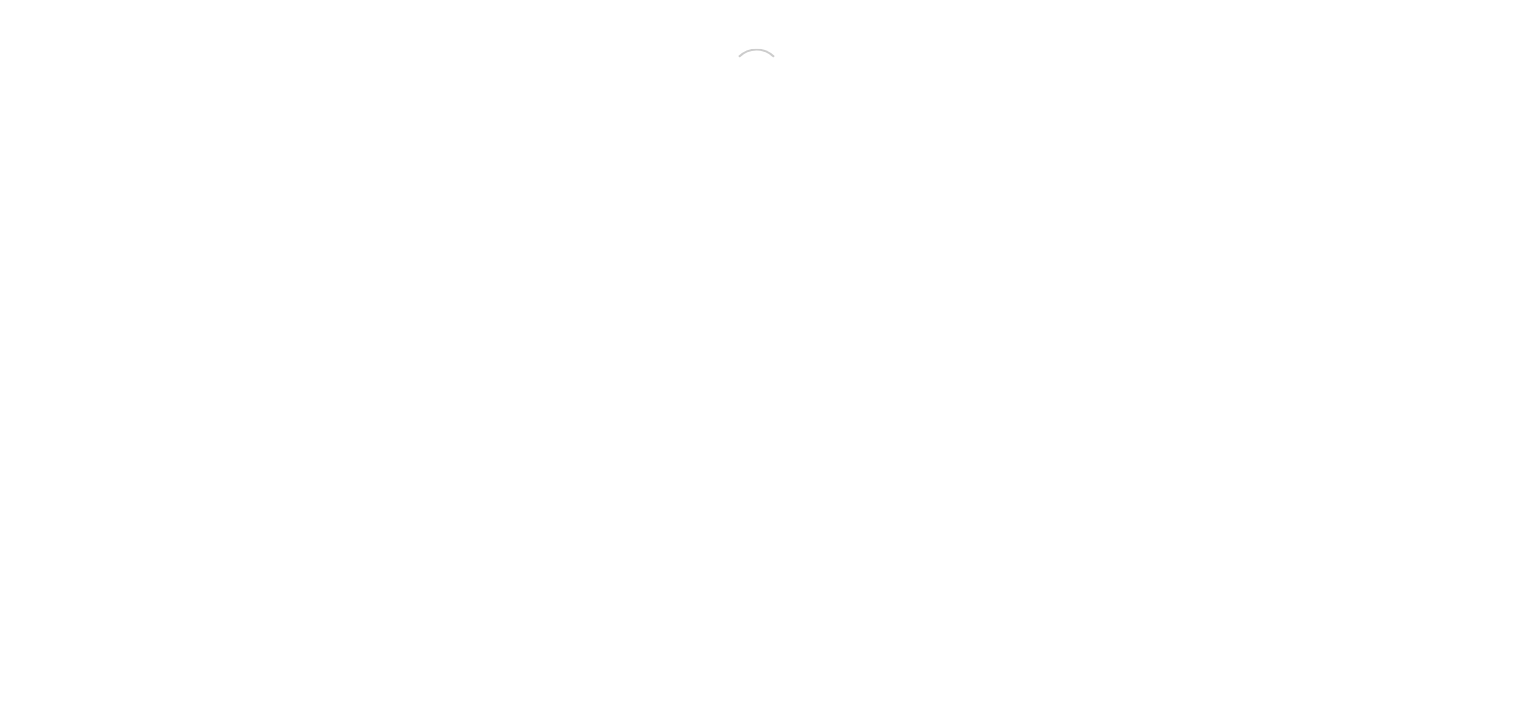 scroll, scrollTop: 0, scrollLeft: 0, axis: both 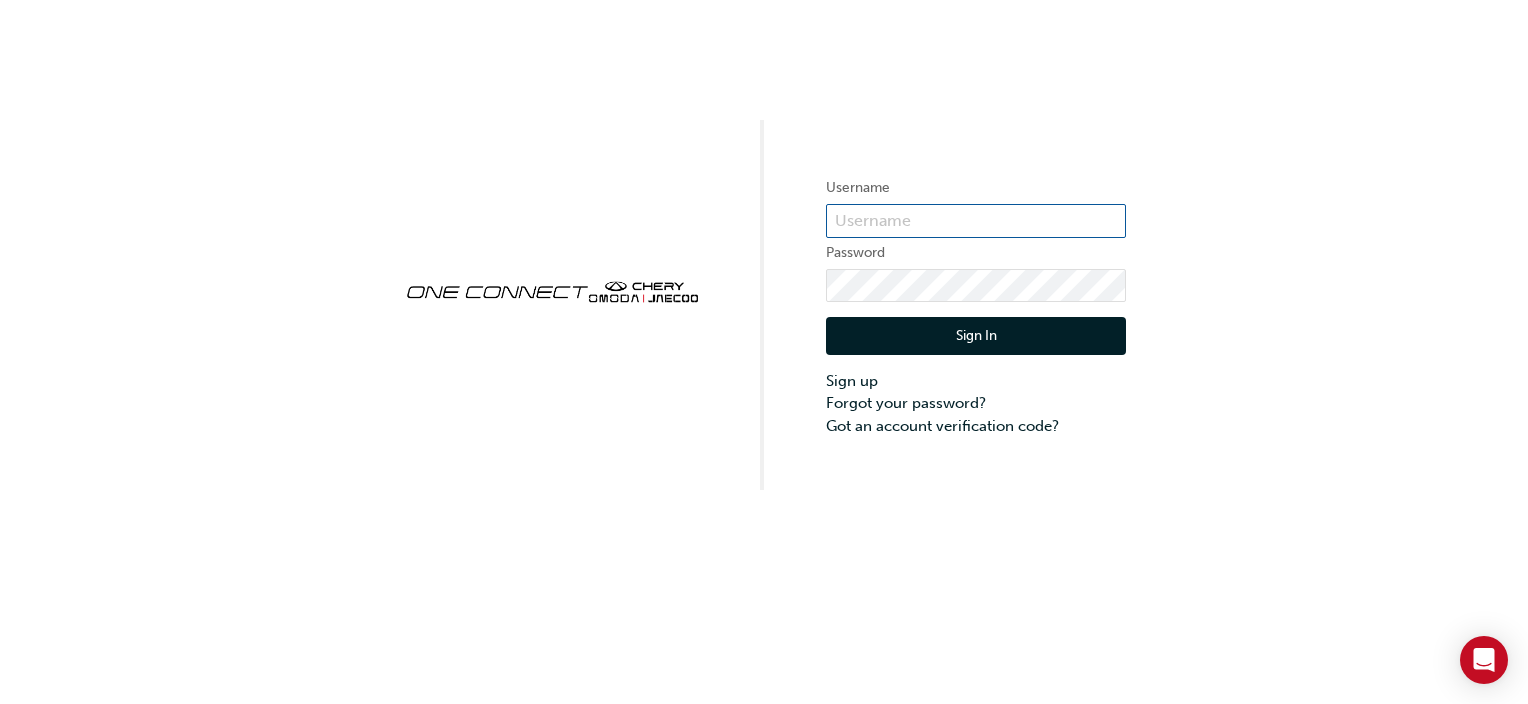 click at bounding box center (976, 221) 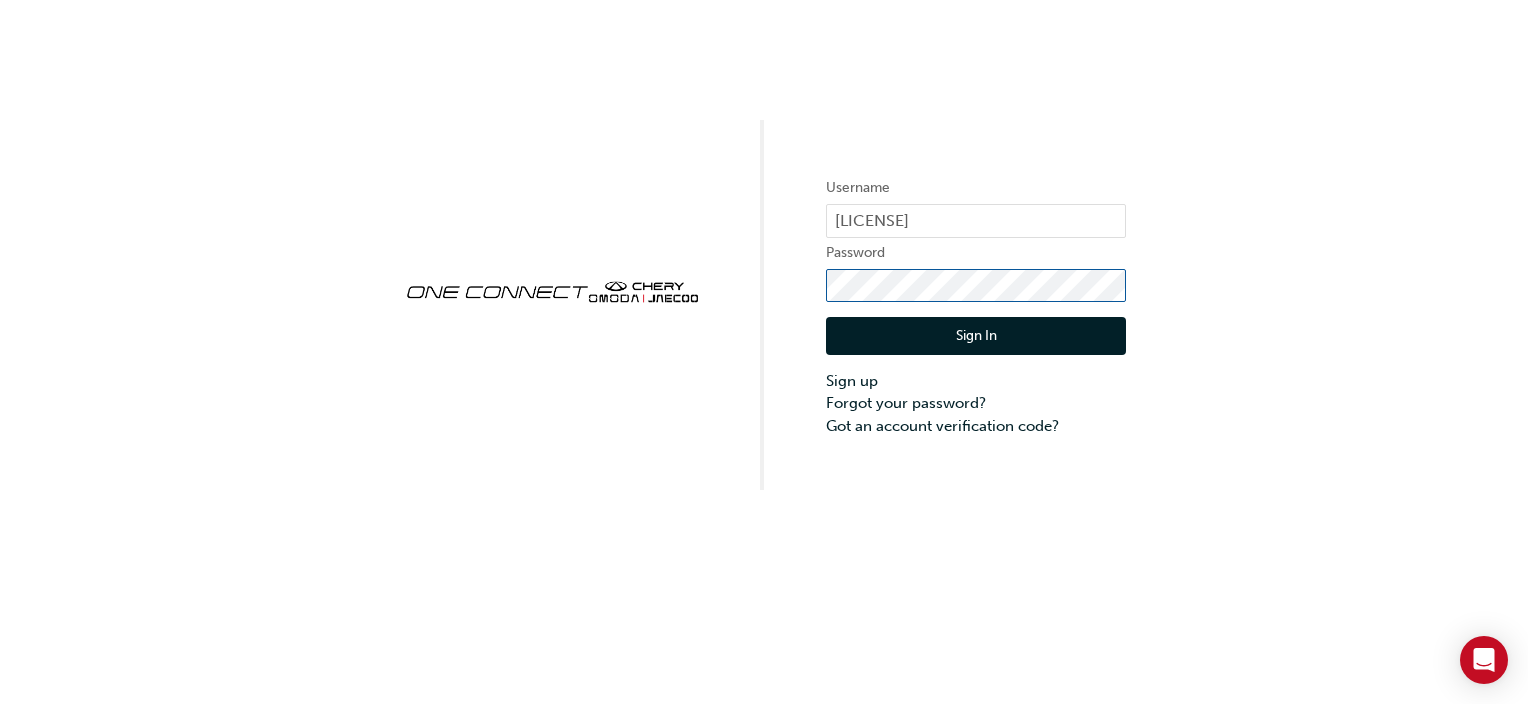 click on "Sign In" at bounding box center (976, 336) 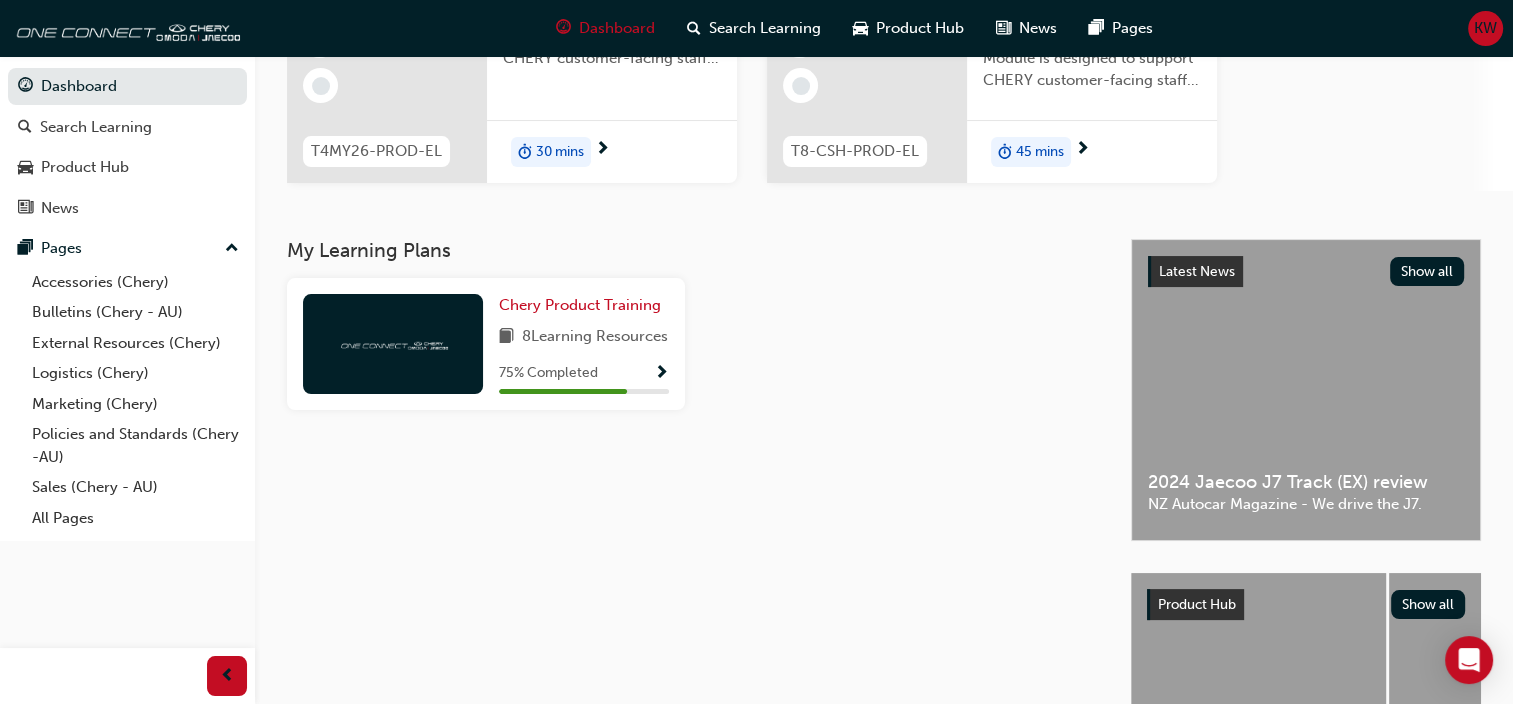 scroll, scrollTop: 0, scrollLeft: 0, axis: both 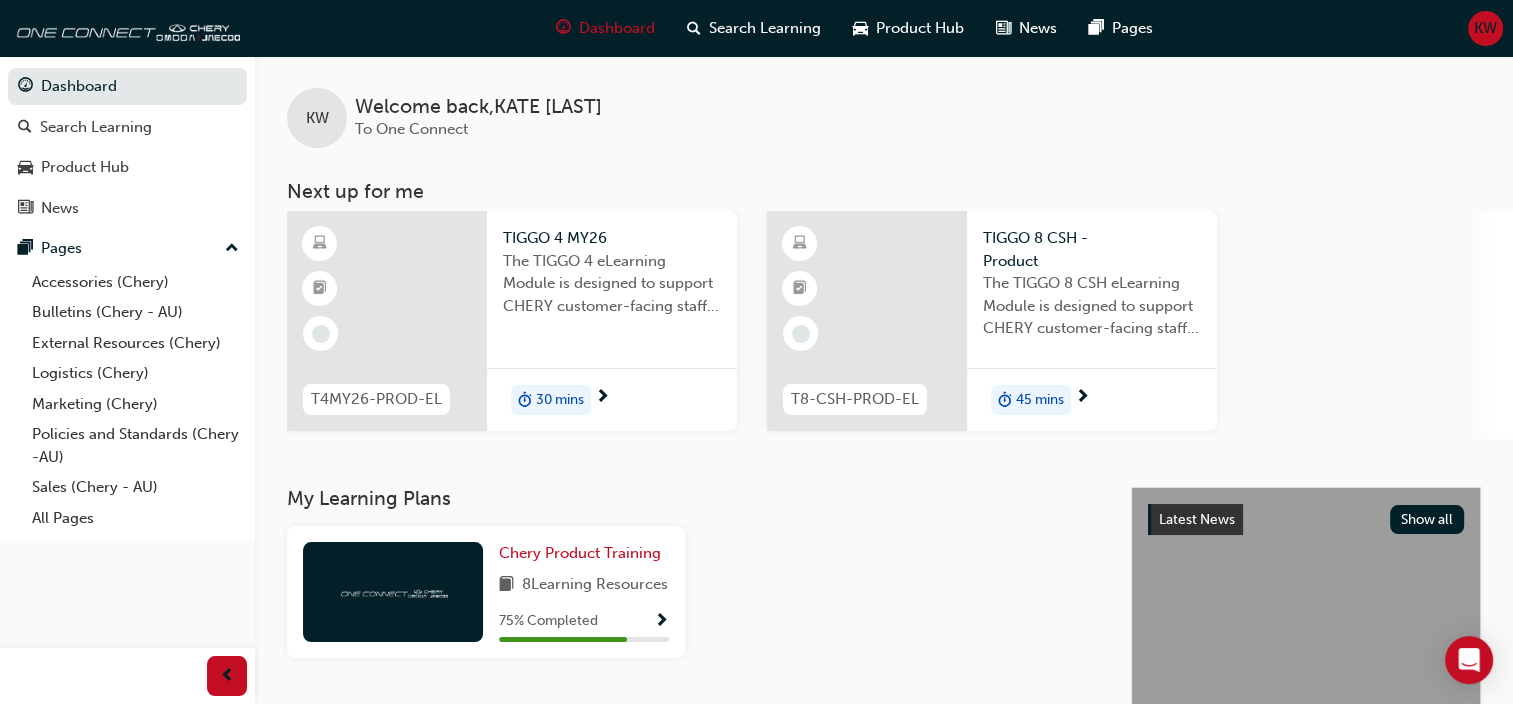 click on "KW" at bounding box center [1485, 28] 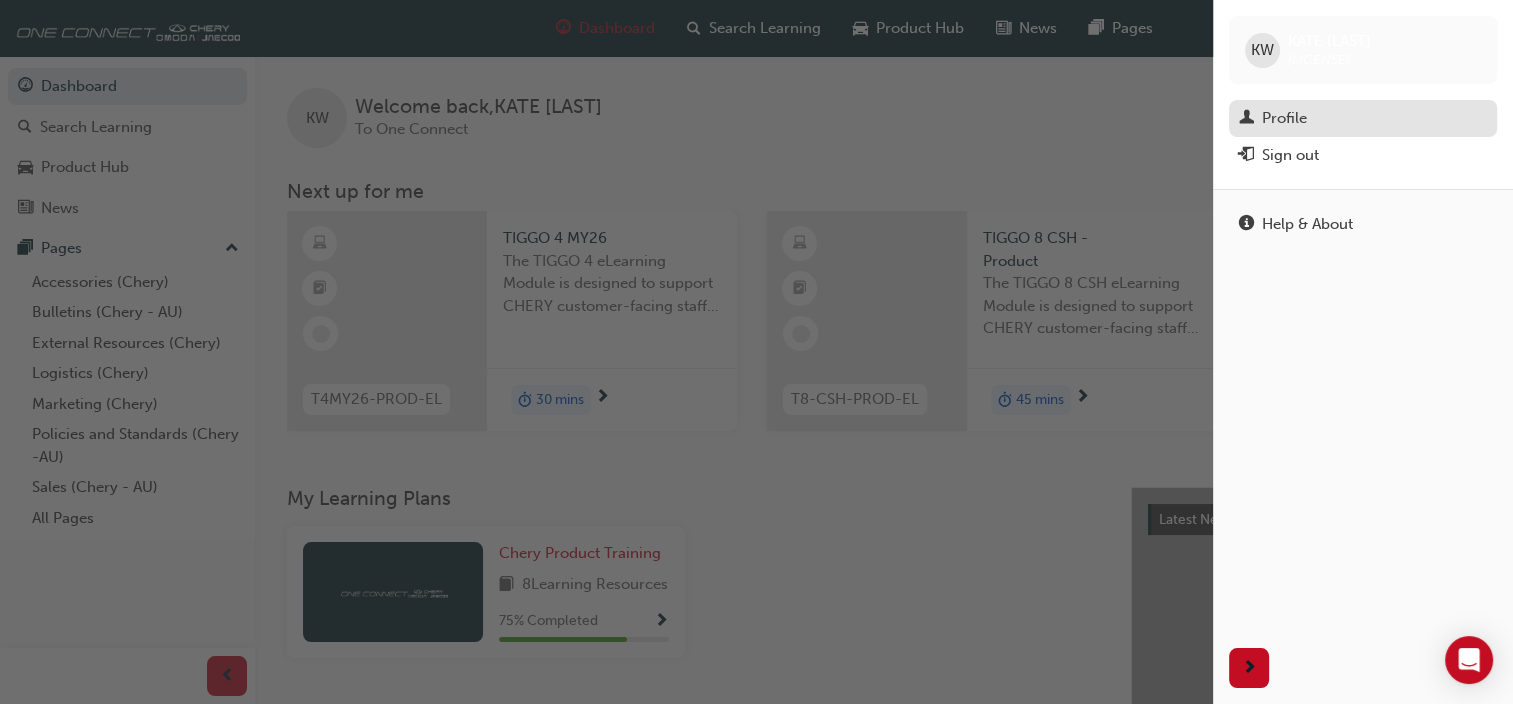 click on "Profile" at bounding box center [1284, 118] 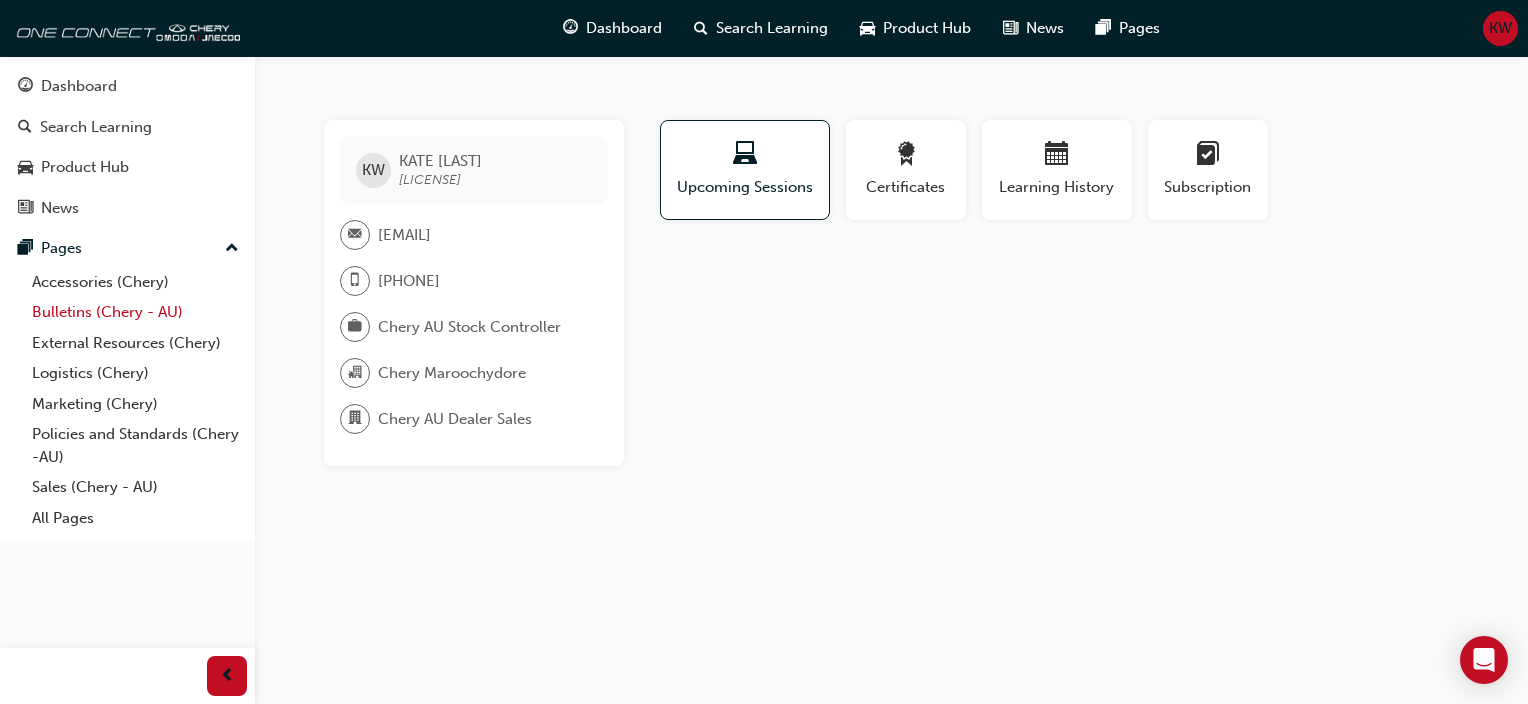 click on "Bulletins (Chery - AU)" at bounding box center [135, 312] 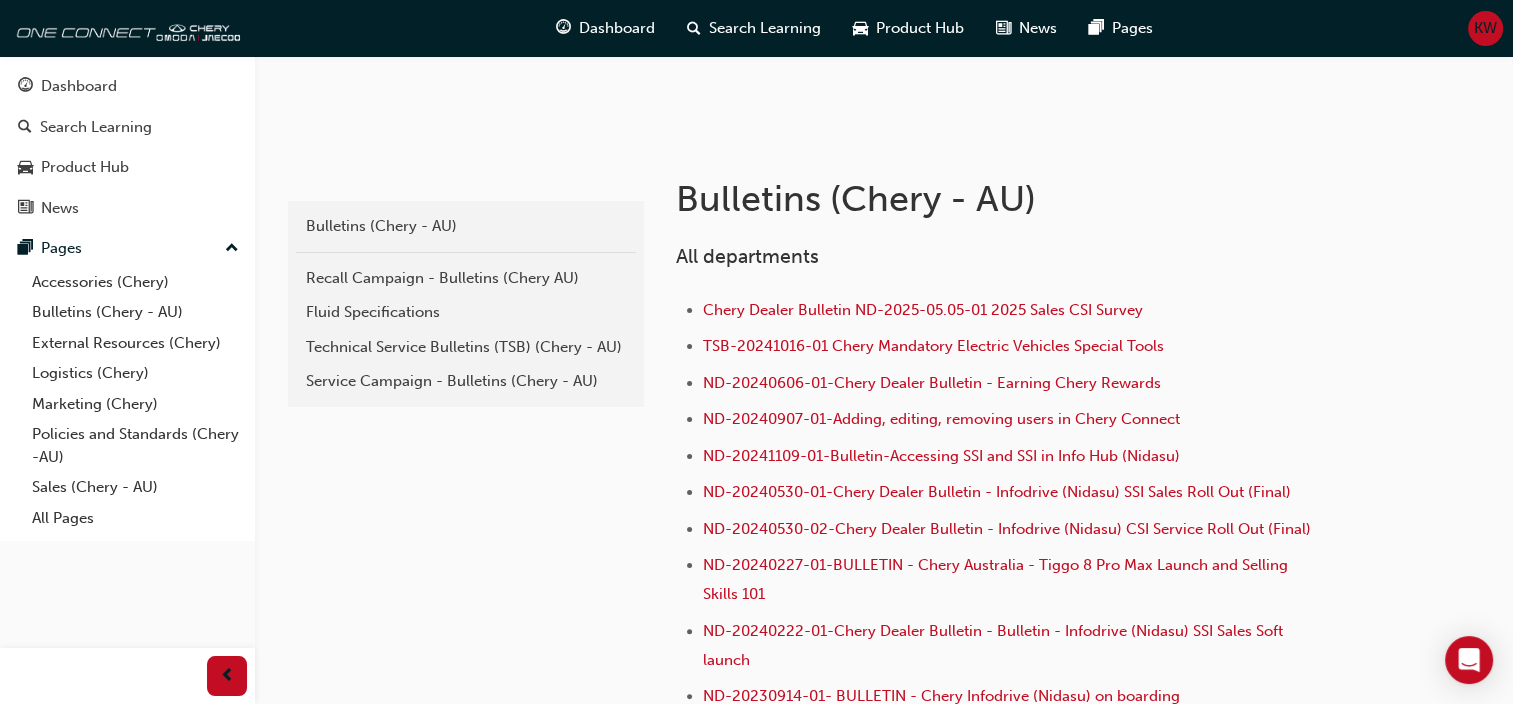 scroll, scrollTop: 300, scrollLeft: 0, axis: vertical 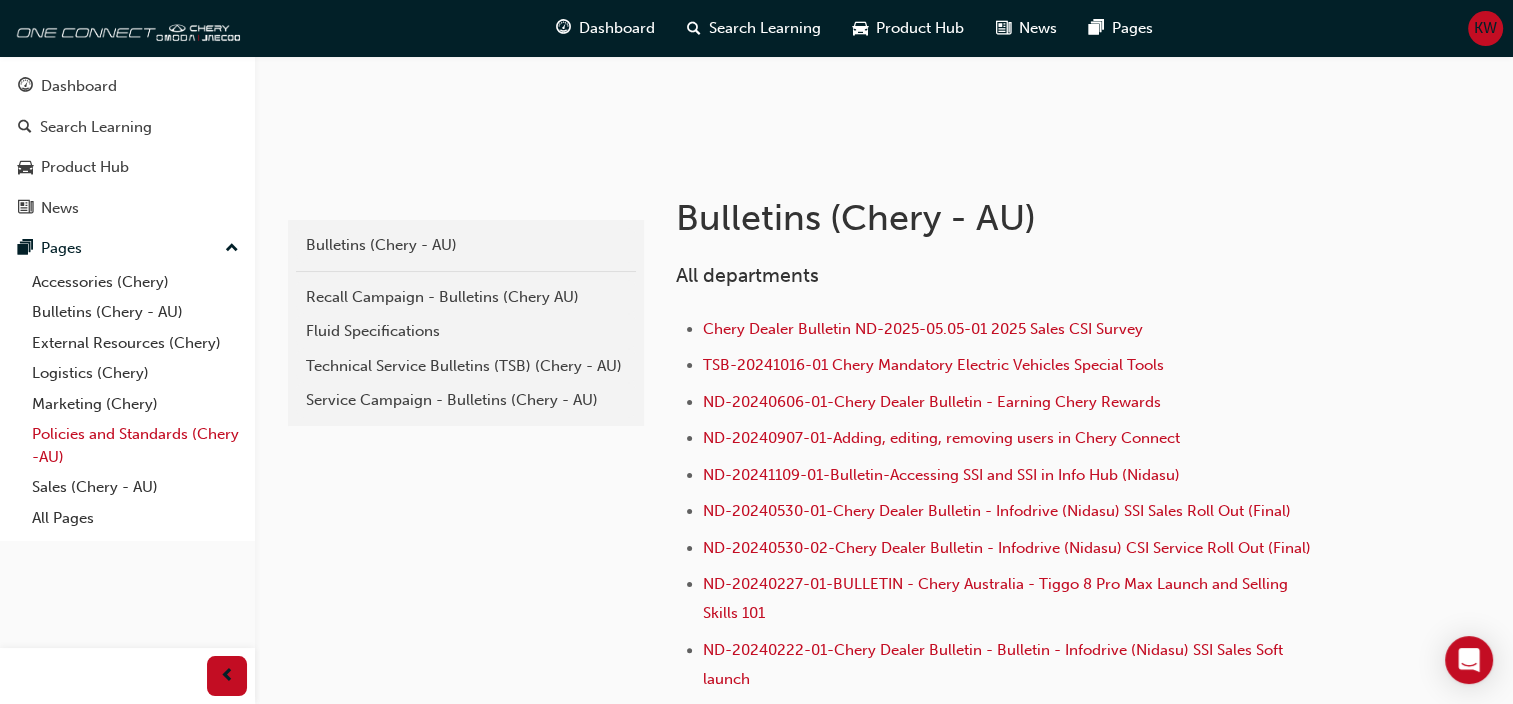 click on "Policies and Standards (Chery -AU)" at bounding box center (135, 445) 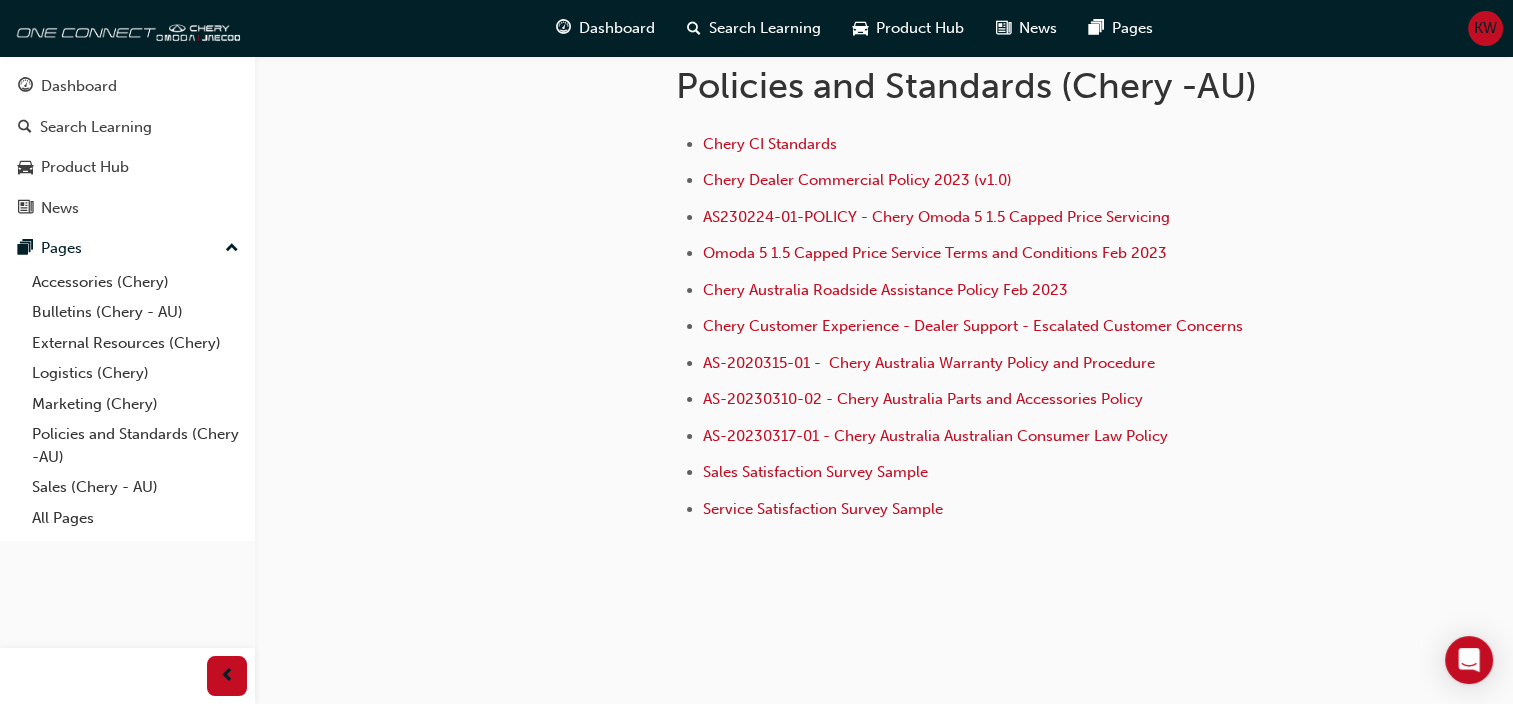 scroll, scrollTop: 444, scrollLeft: 0, axis: vertical 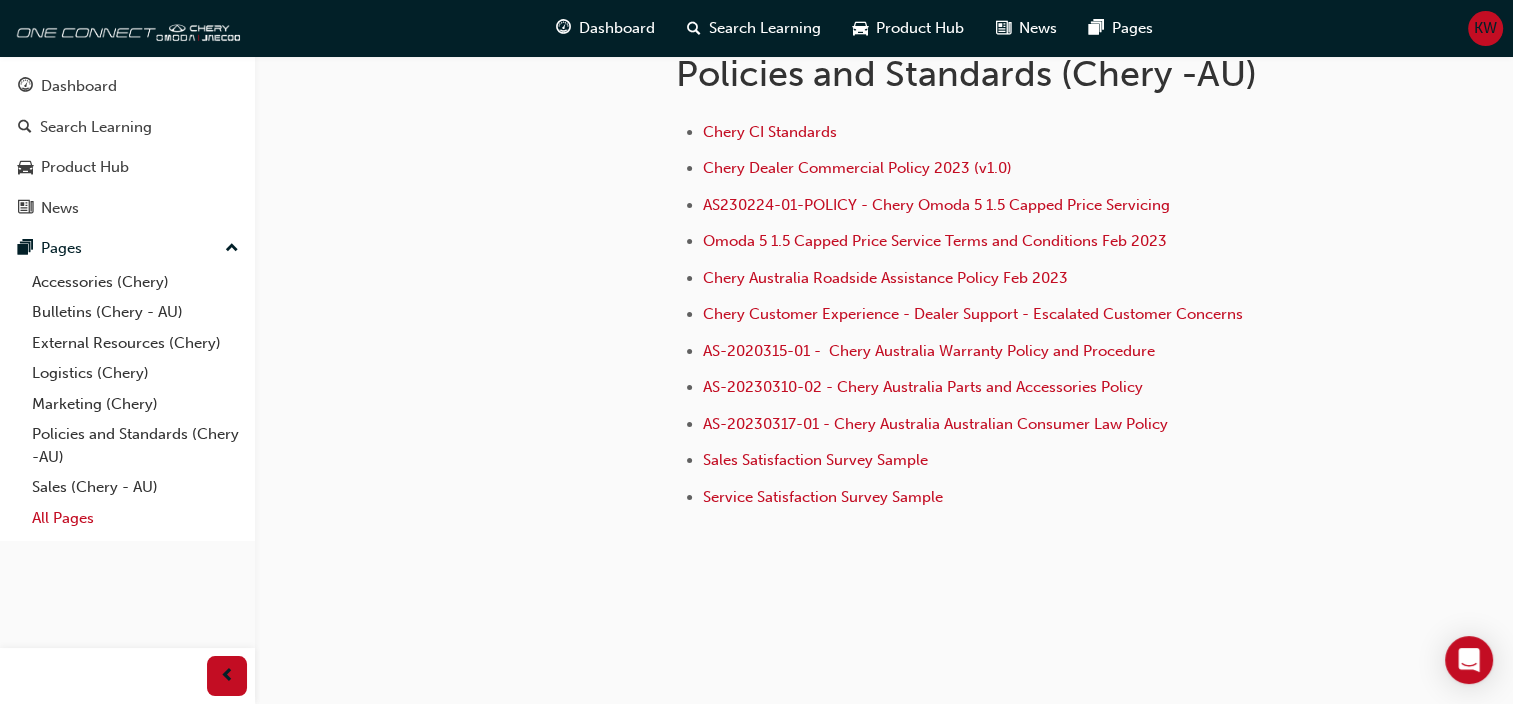 click on "All Pages" at bounding box center (135, 518) 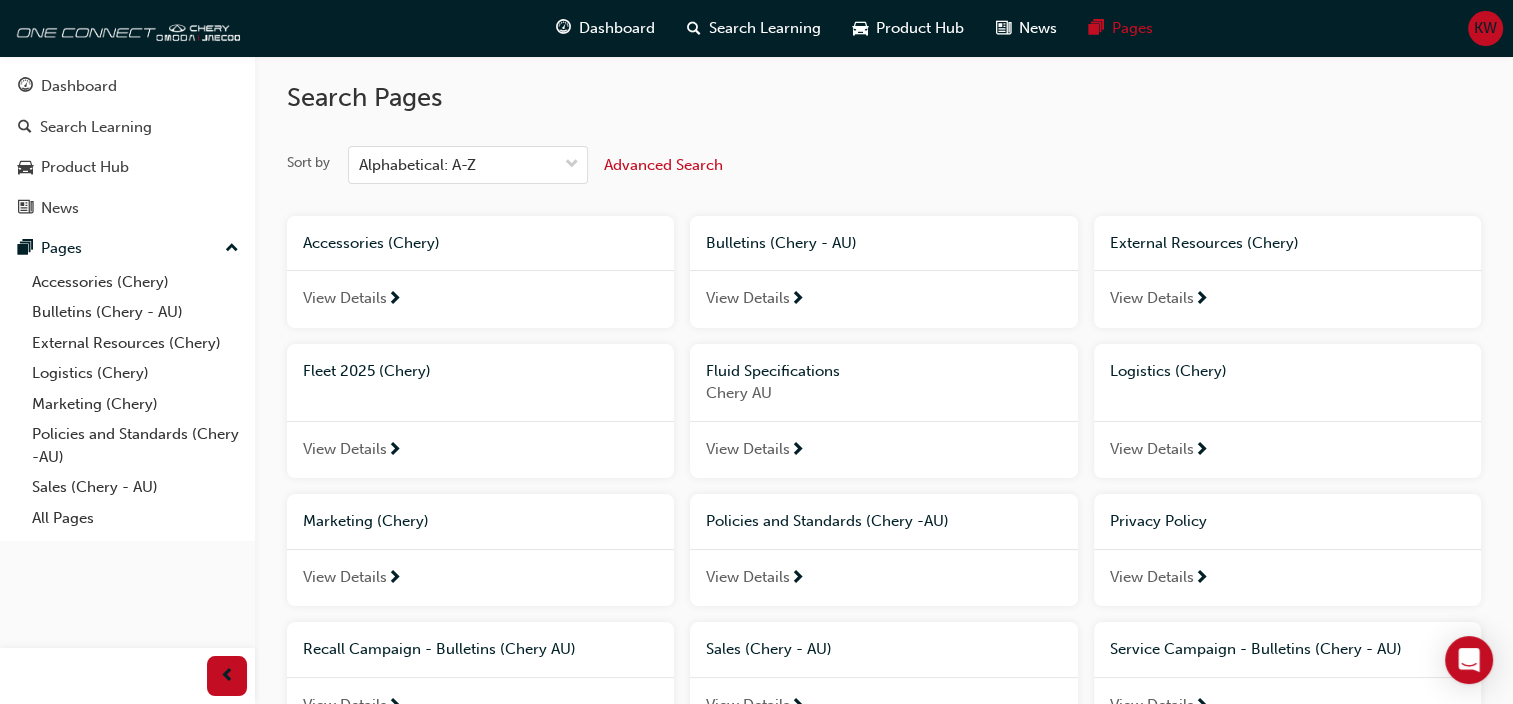 scroll, scrollTop: 0, scrollLeft: 0, axis: both 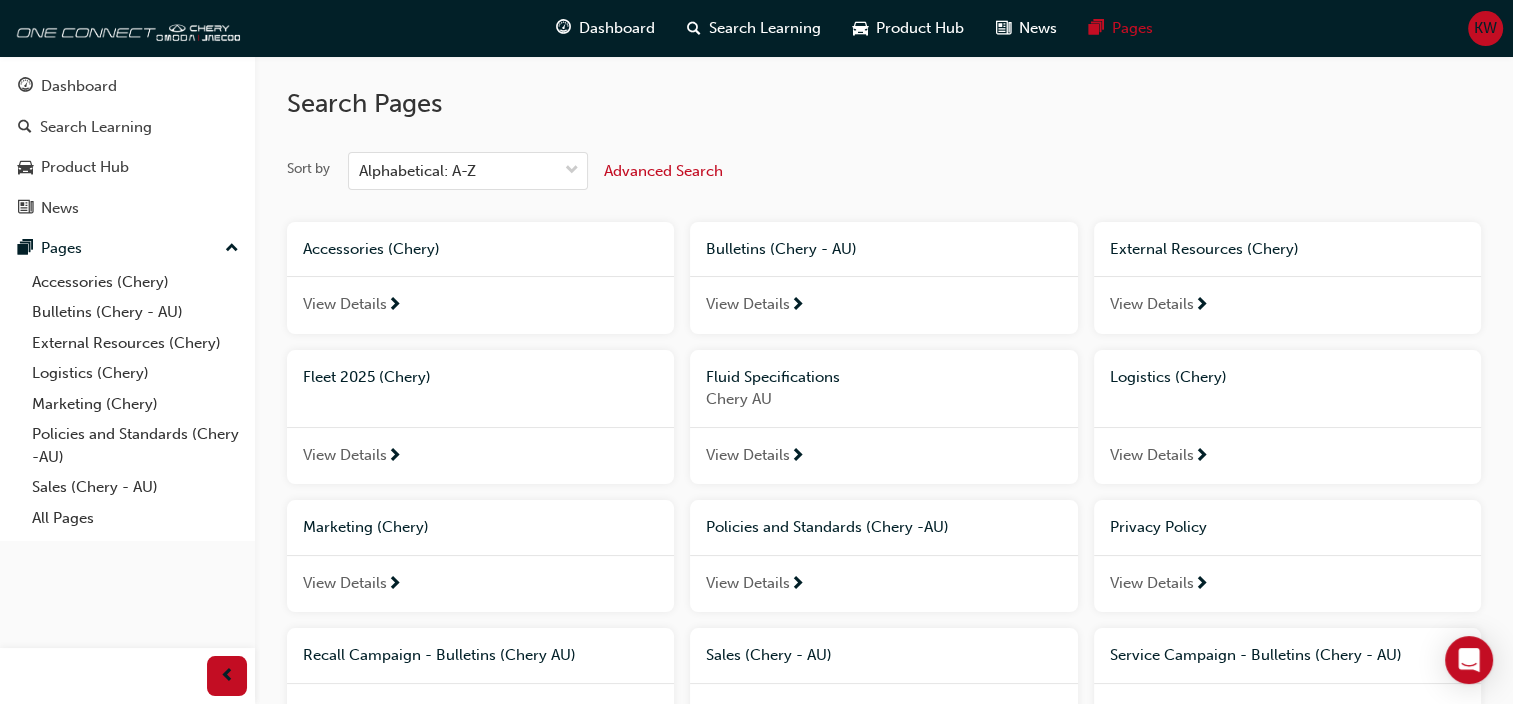 click on "KW" at bounding box center (1485, 28) 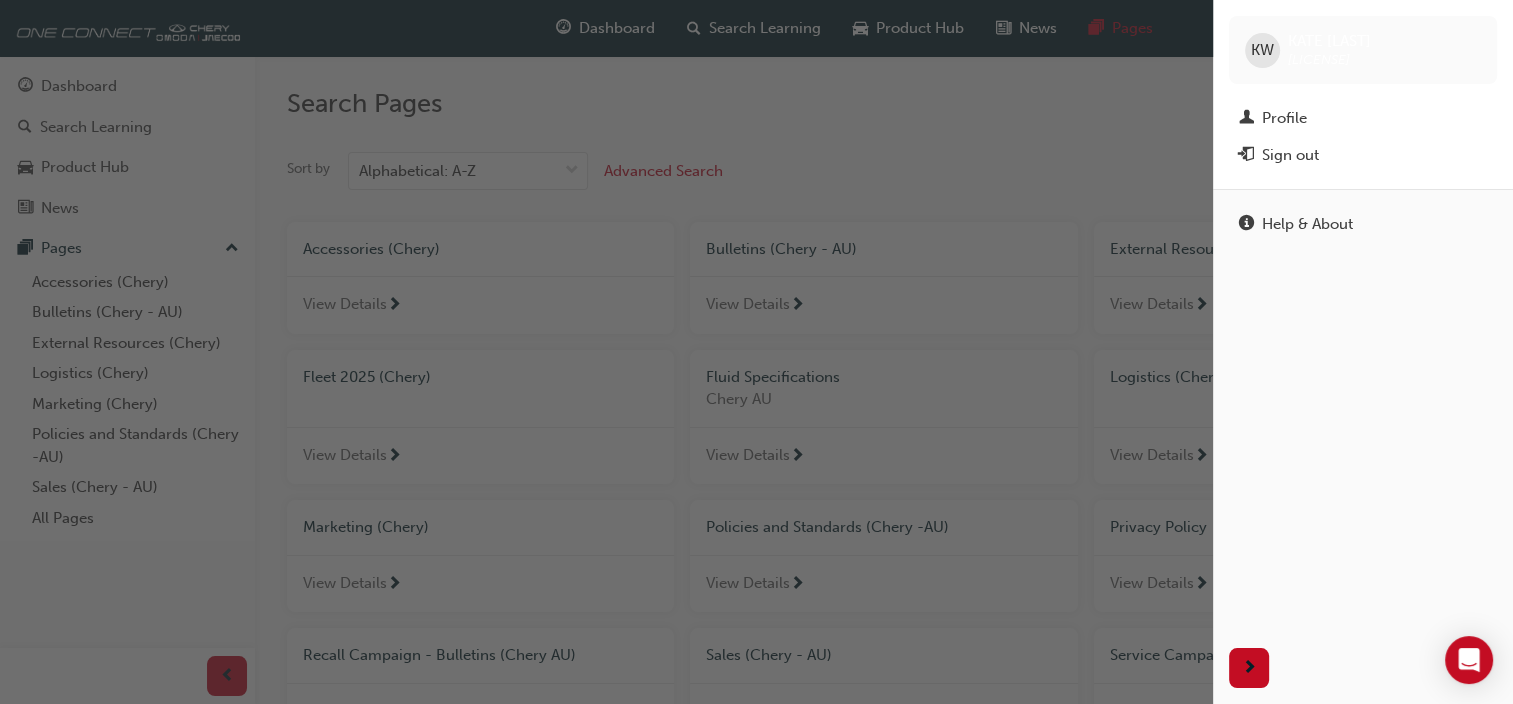 click at bounding box center (606, 352) 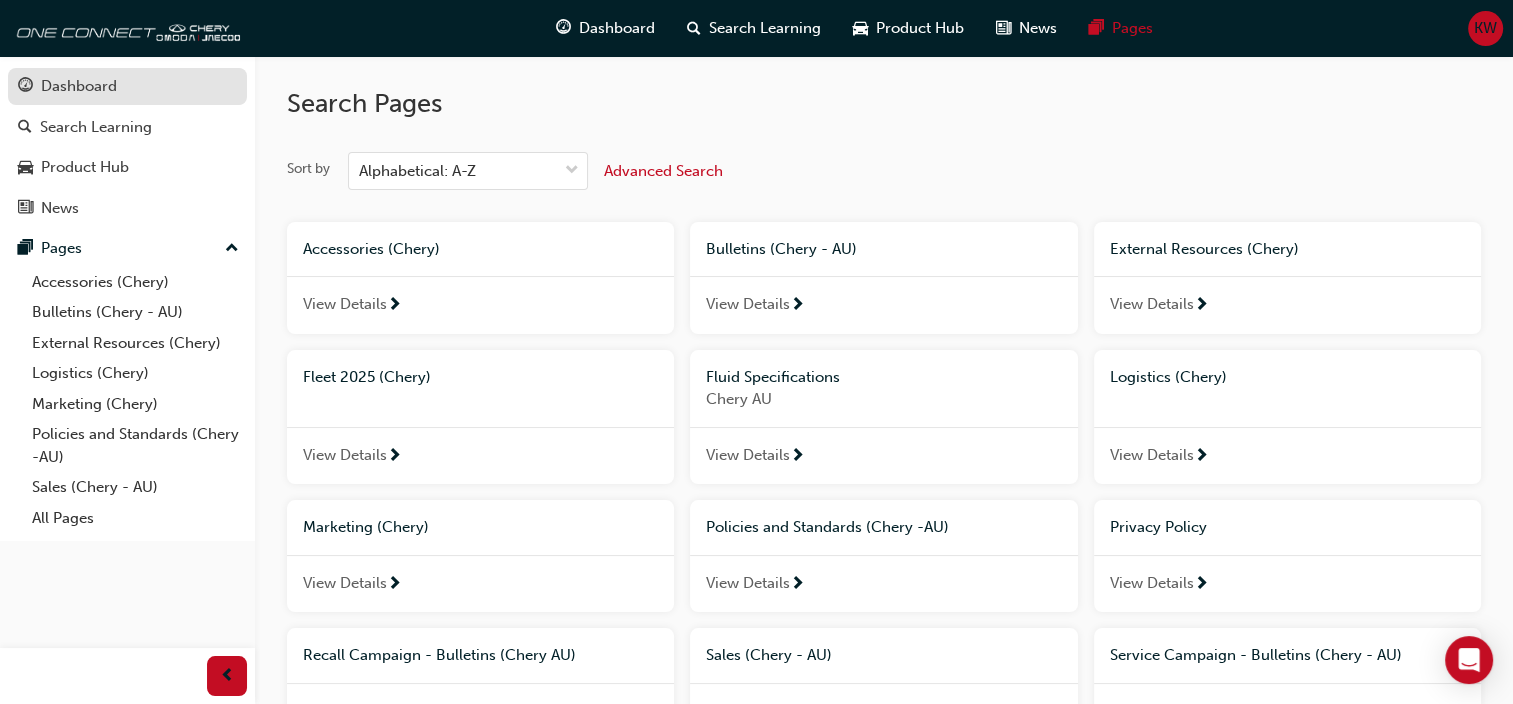 click on "Dashboard" at bounding box center (79, 86) 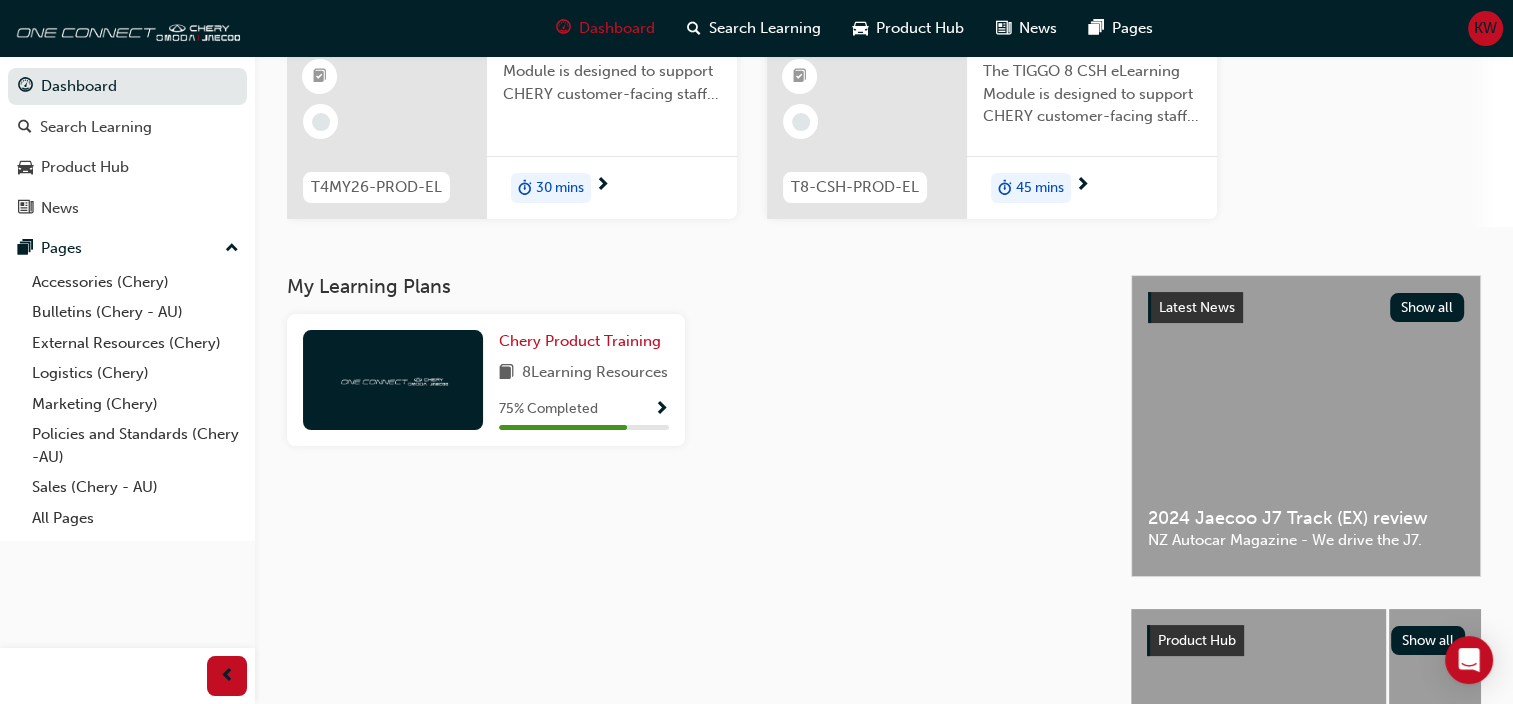 scroll, scrollTop: 200, scrollLeft: 0, axis: vertical 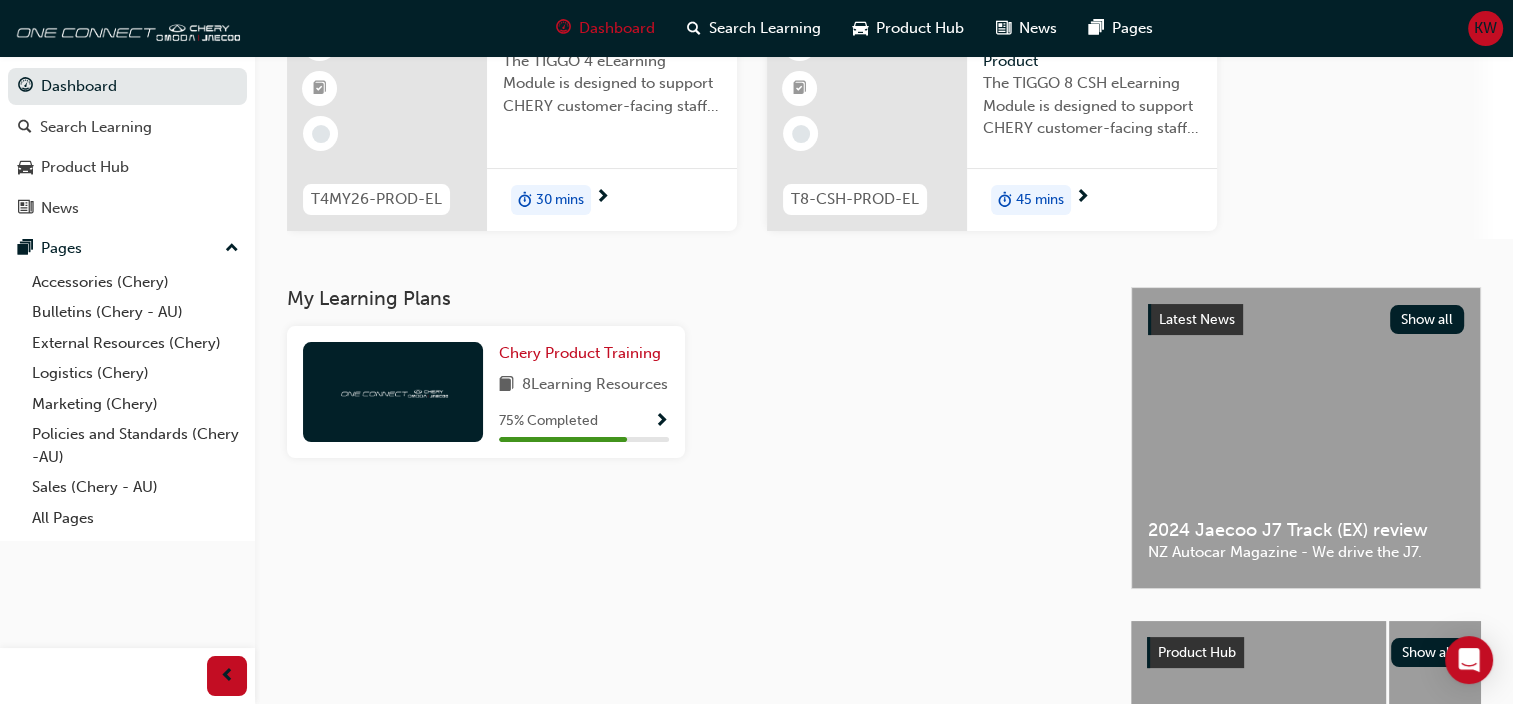 click on "My Learning Plans" at bounding box center [693, 298] 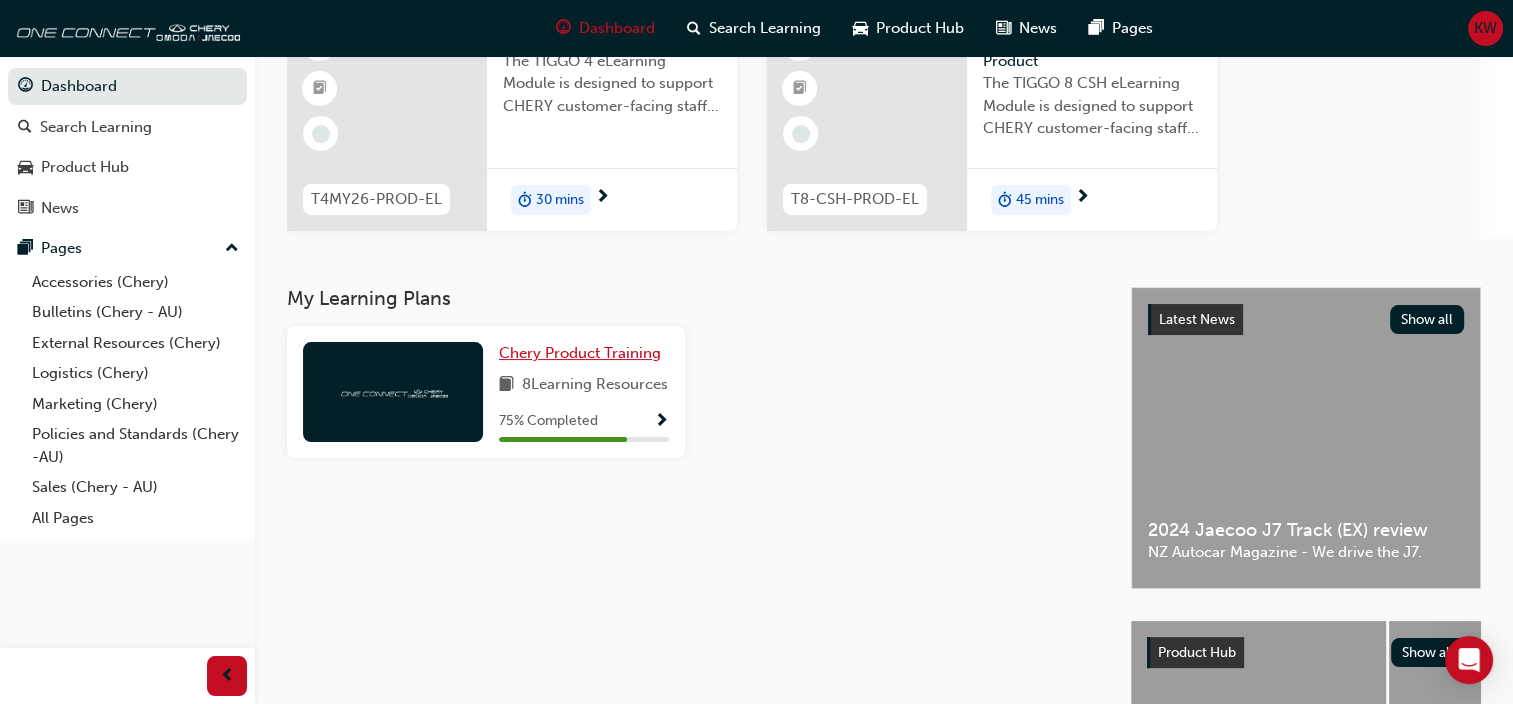 click on "Chery Product Training" at bounding box center [580, 353] 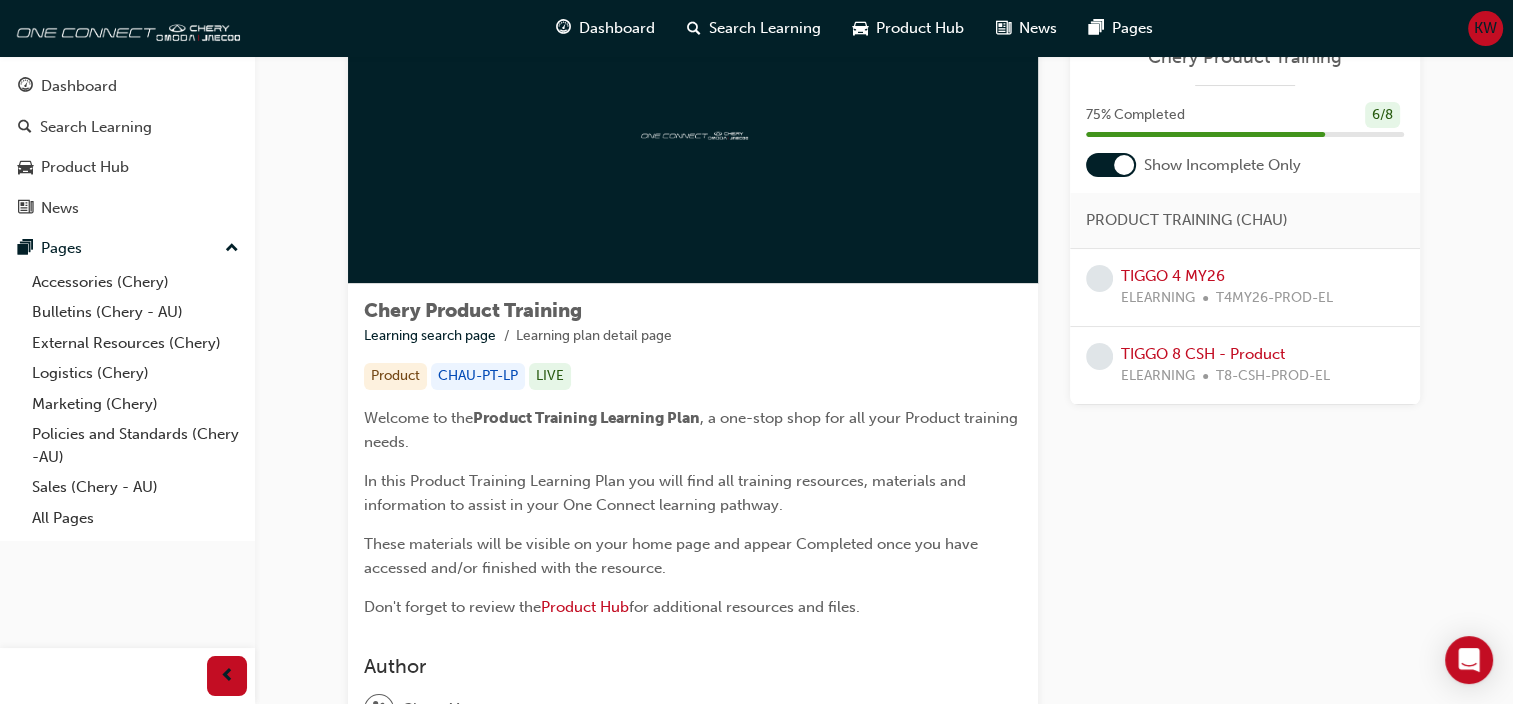 scroll, scrollTop: 0, scrollLeft: 0, axis: both 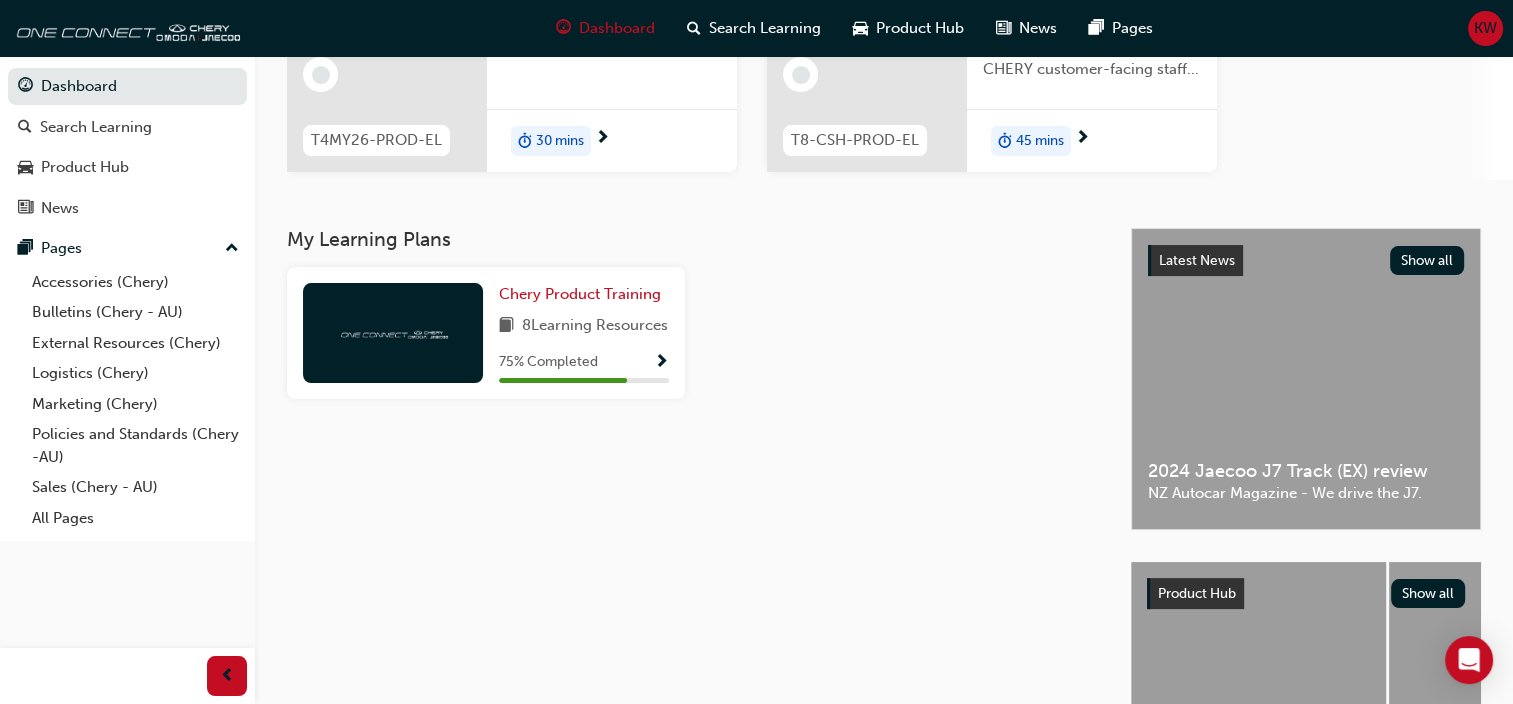 click on "8  Learning Resources" at bounding box center (595, 326) 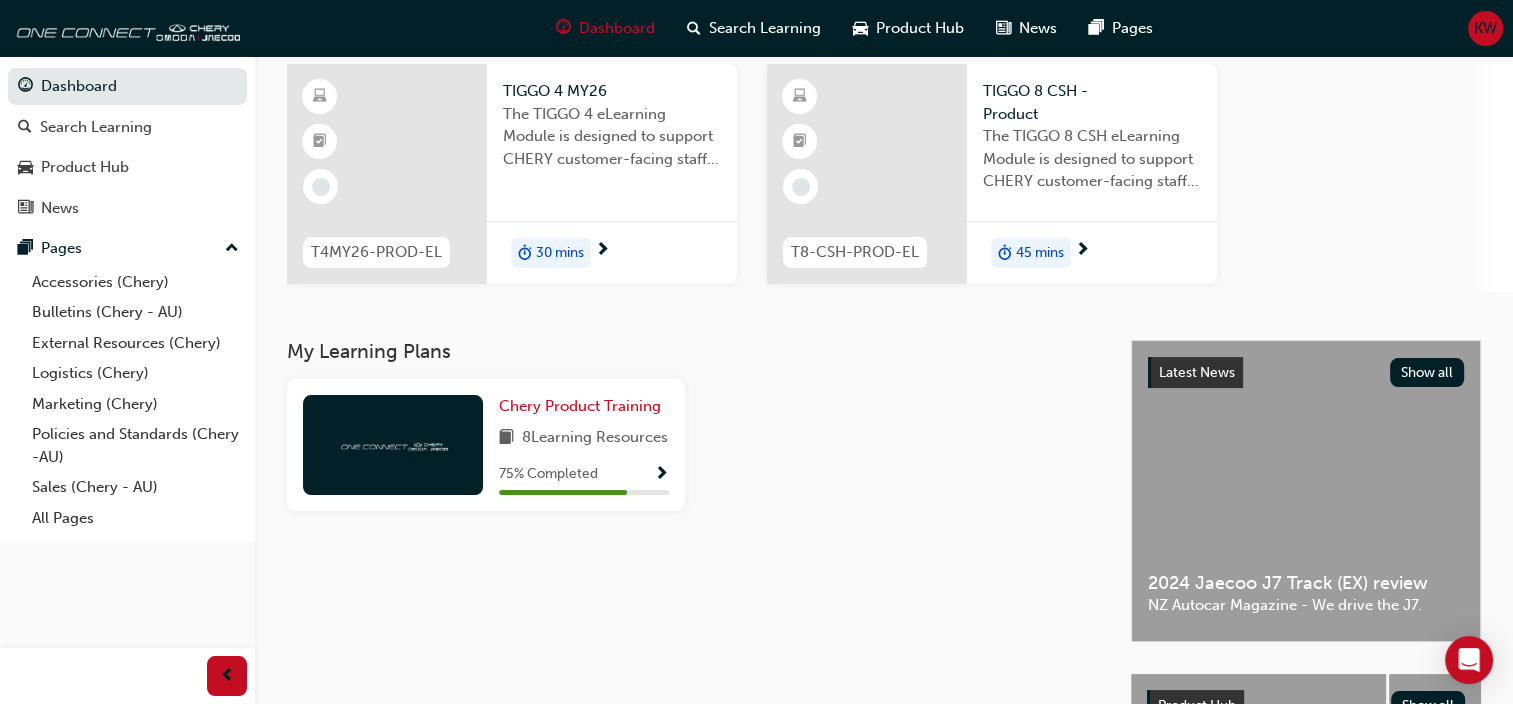 scroll, scrollTop: 0, scrollLeft: 0, axis: both 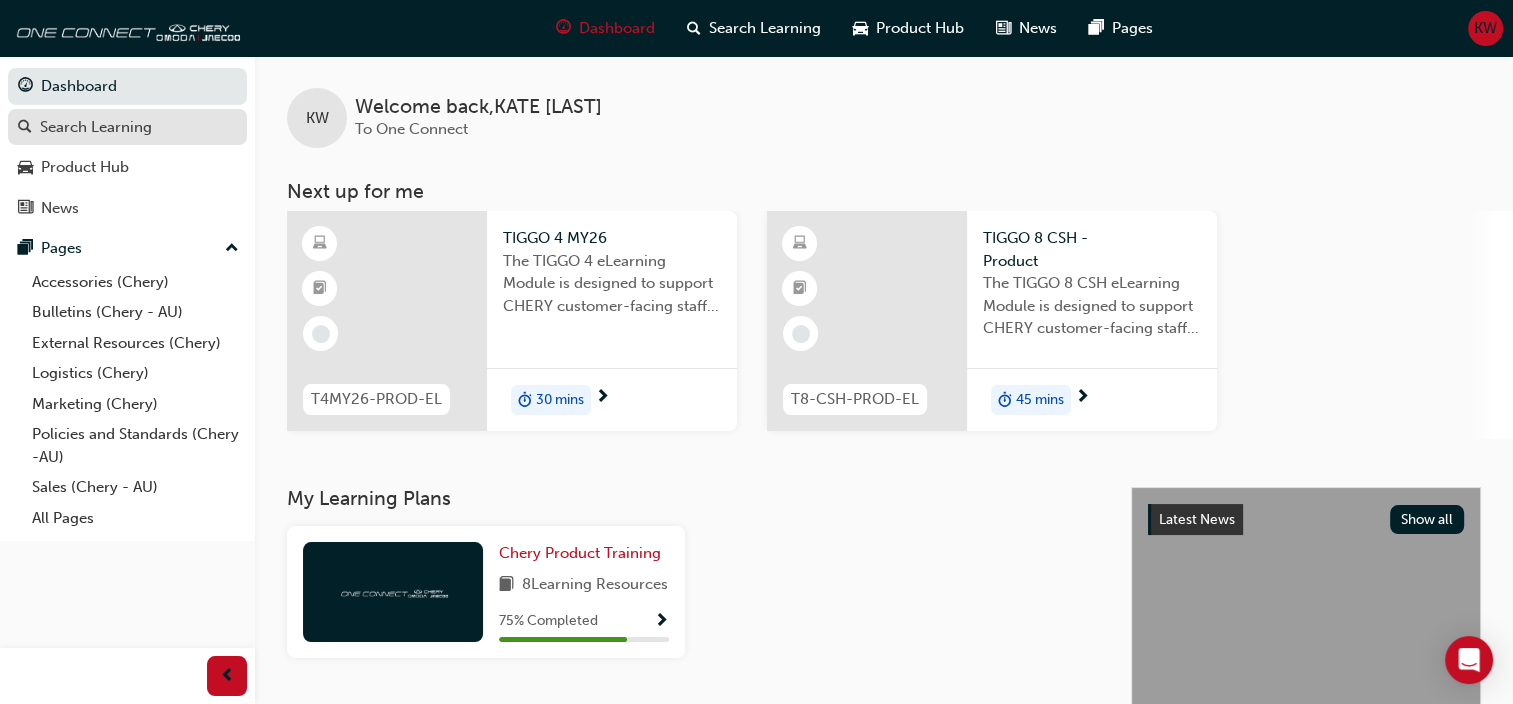 click on "Search Learning" at bounding box center (96, 127) 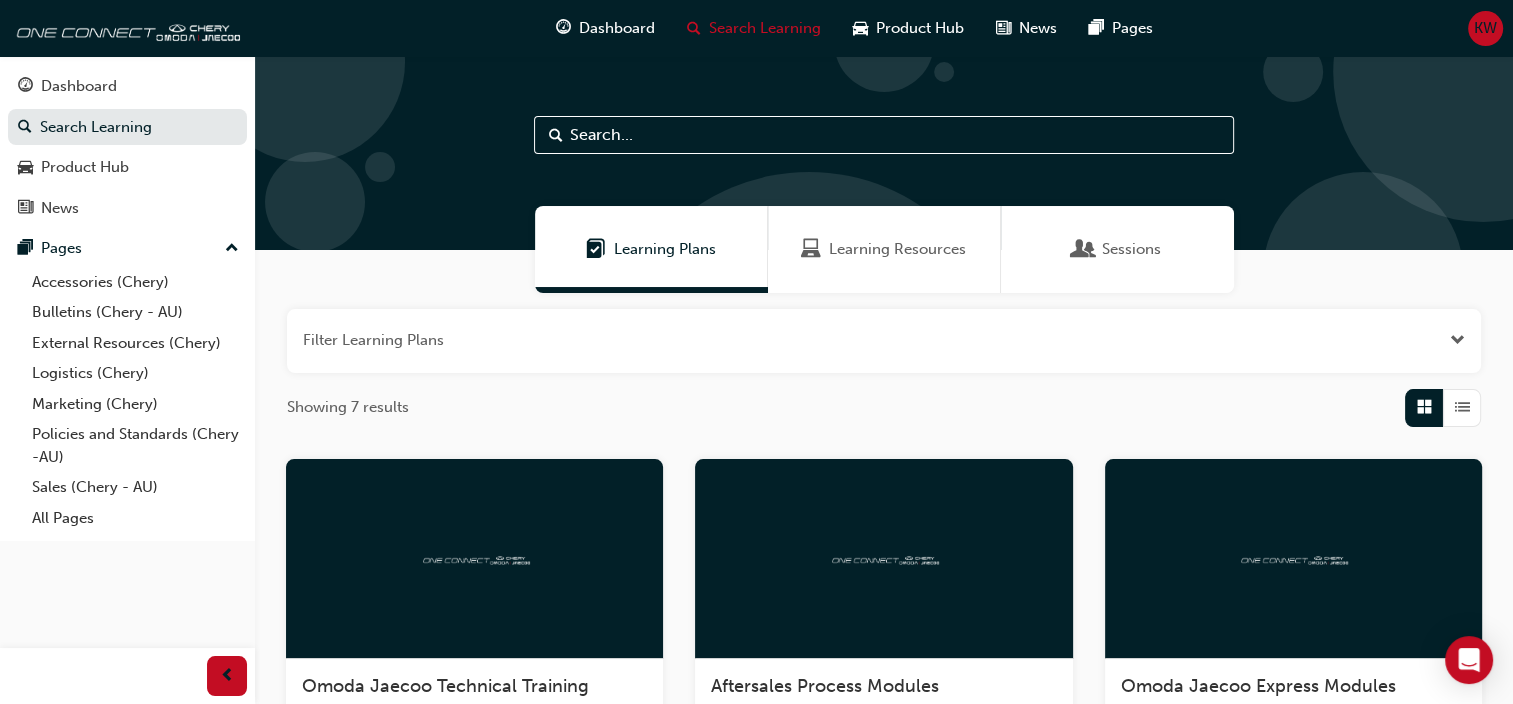 scroll, scrollTop: 0, scrollLeft: 0, axis: both 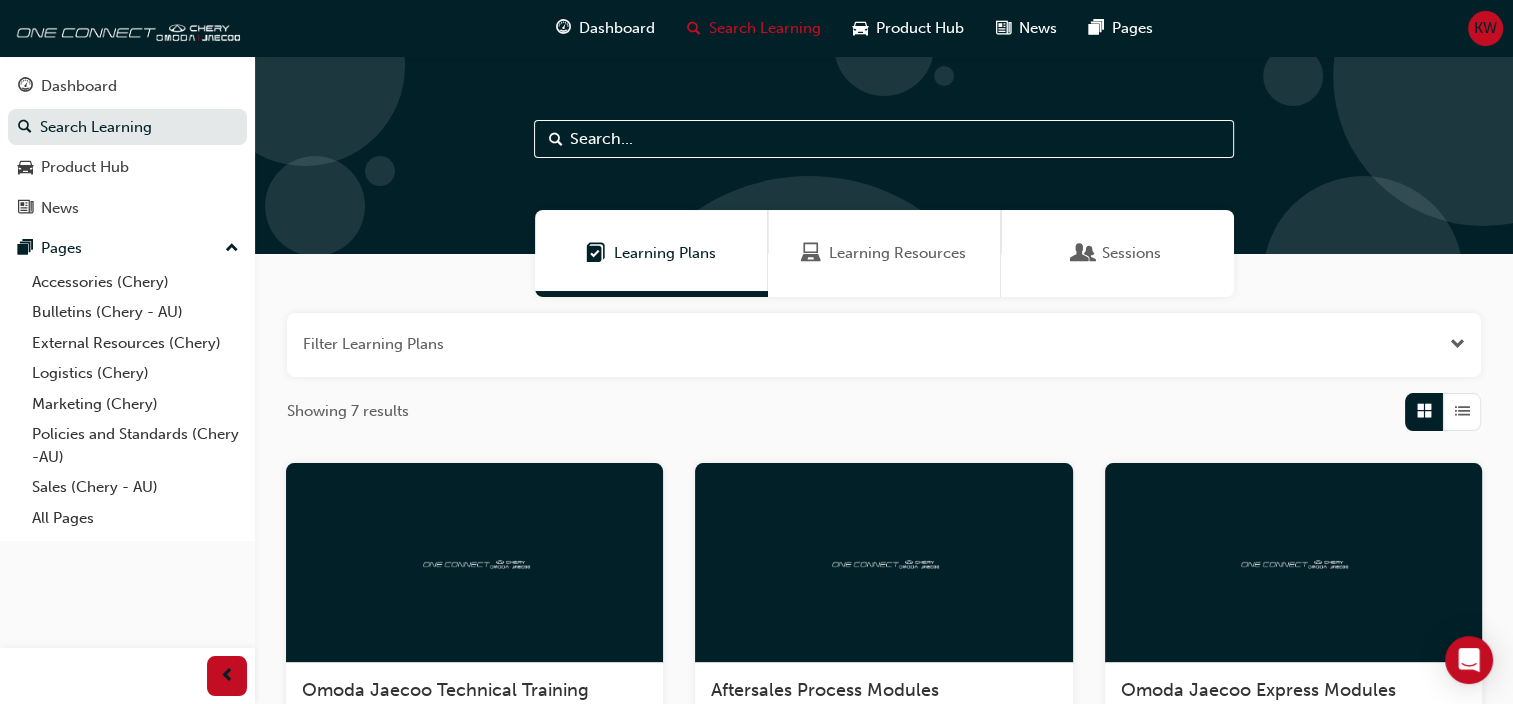 click on "Learning Resources" at bounding box center [897, 253] 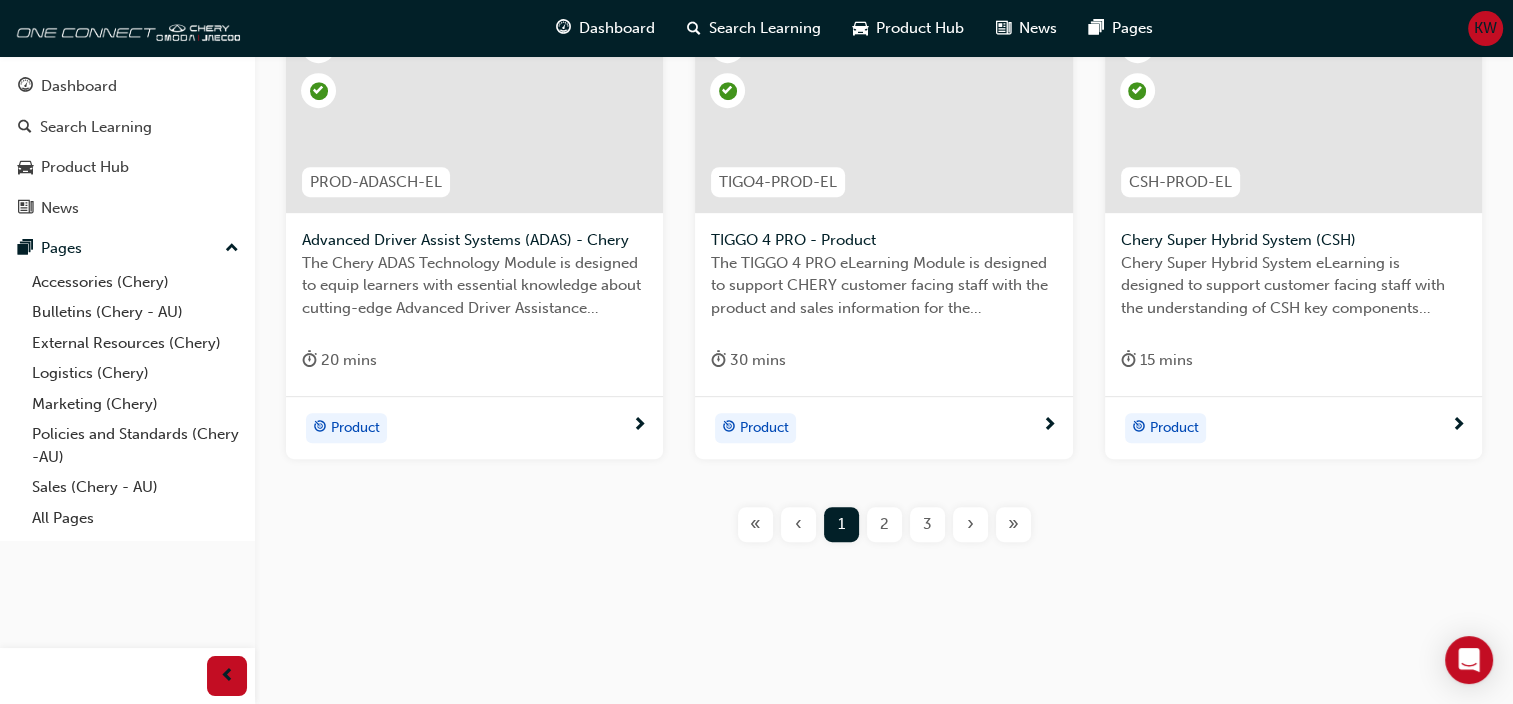 scroll, scrollTop: 827, scrollLeft: 0, axis: vertical 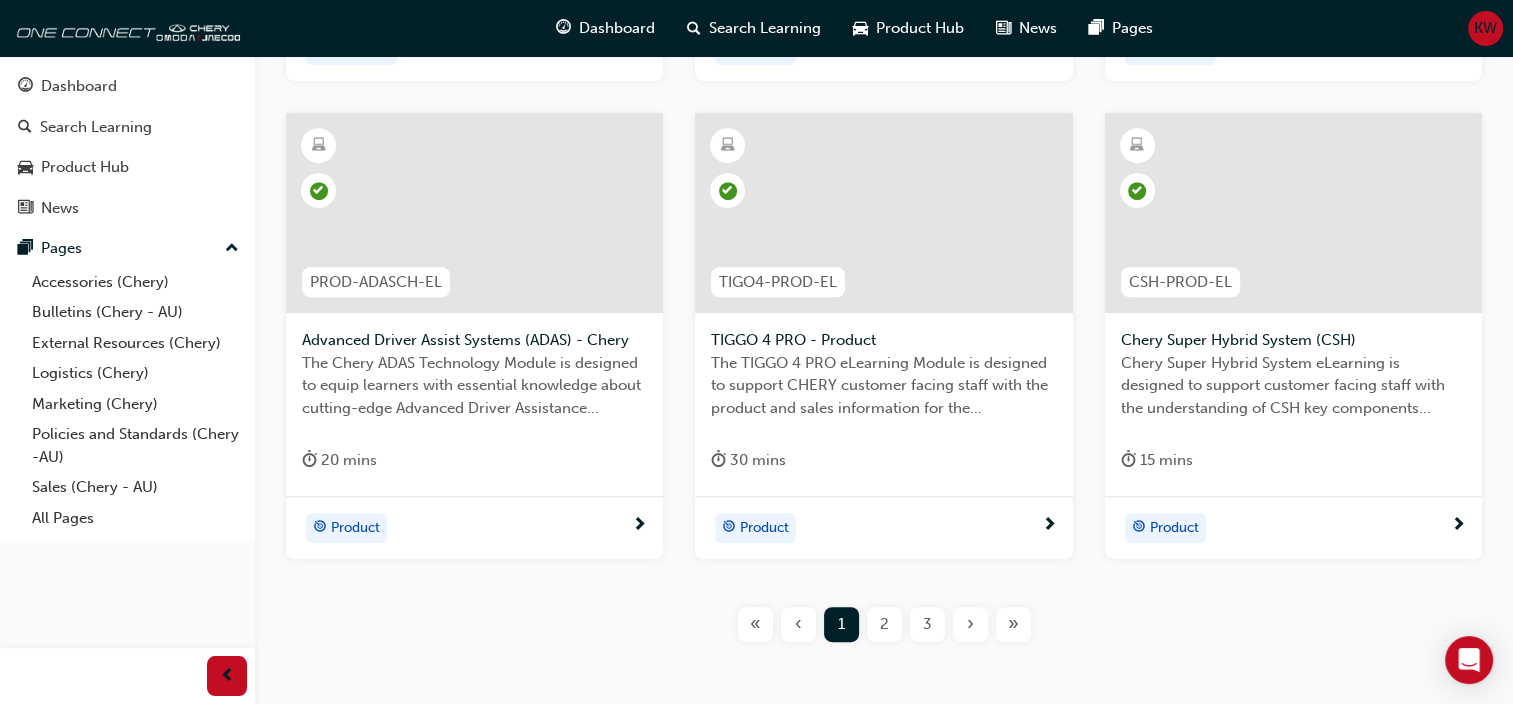 click on "2" at bounding box center (884, 624) 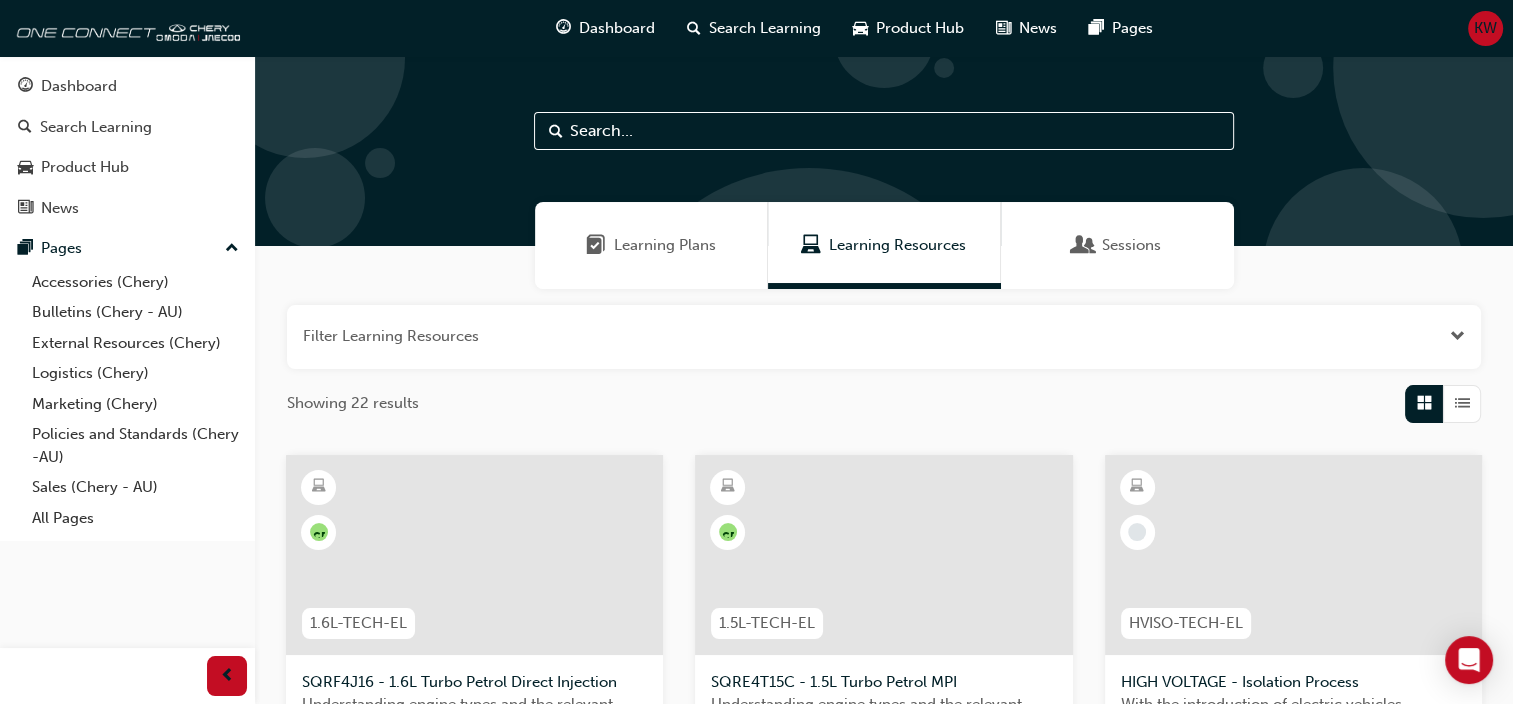 scroll, scrollTop: 0, scrollLeft: 0, axis: both 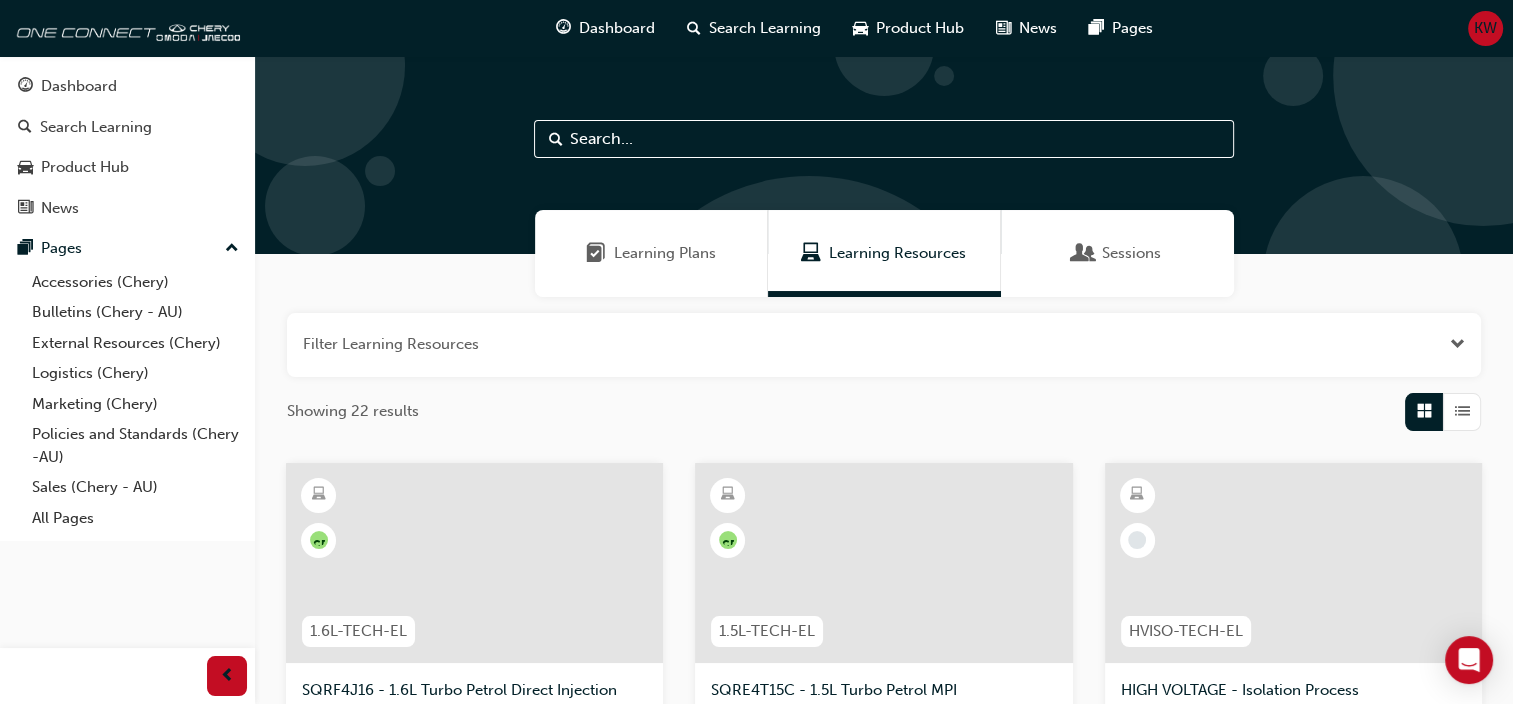 click on "Sessions" at bounding box center (1131, 253) 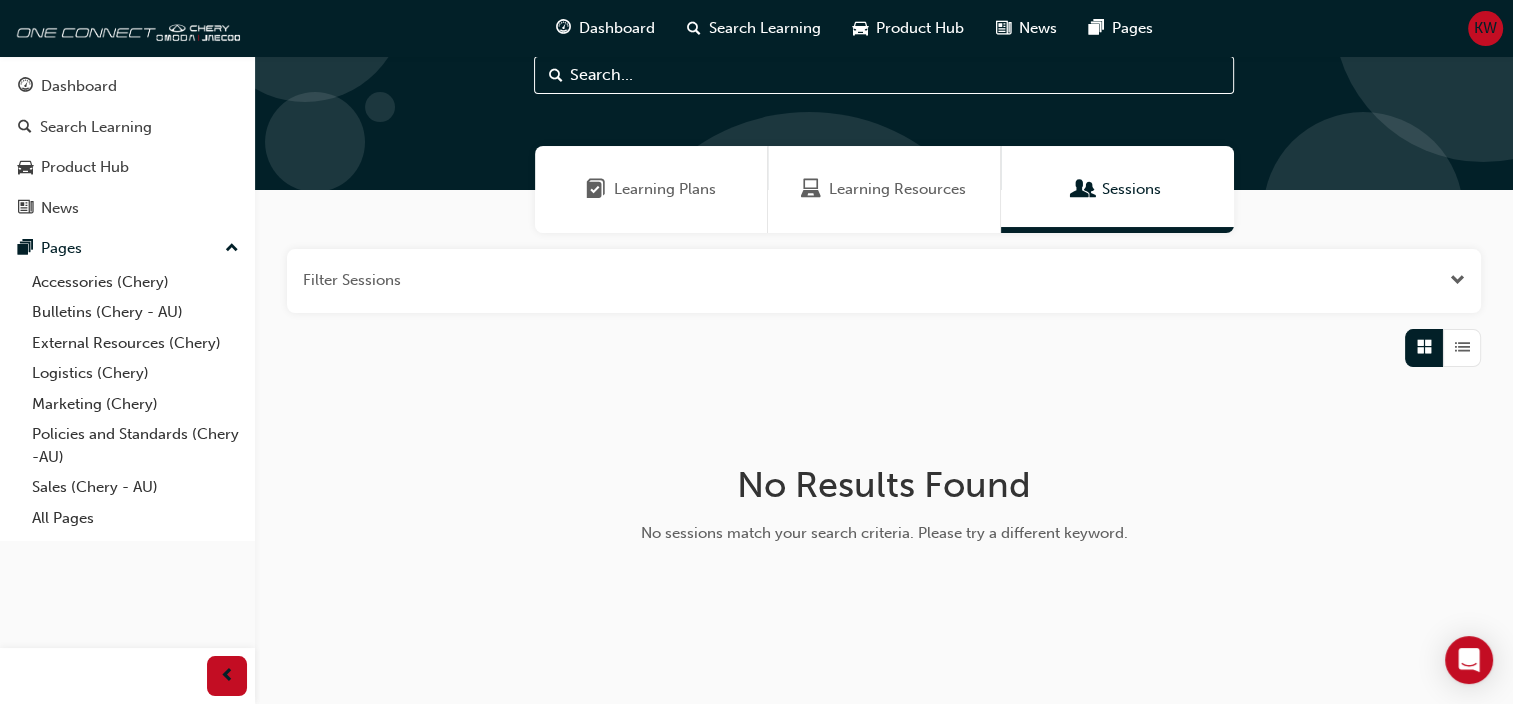 scroll, scrollTop: 0, scrollLeft: 0, axis: both 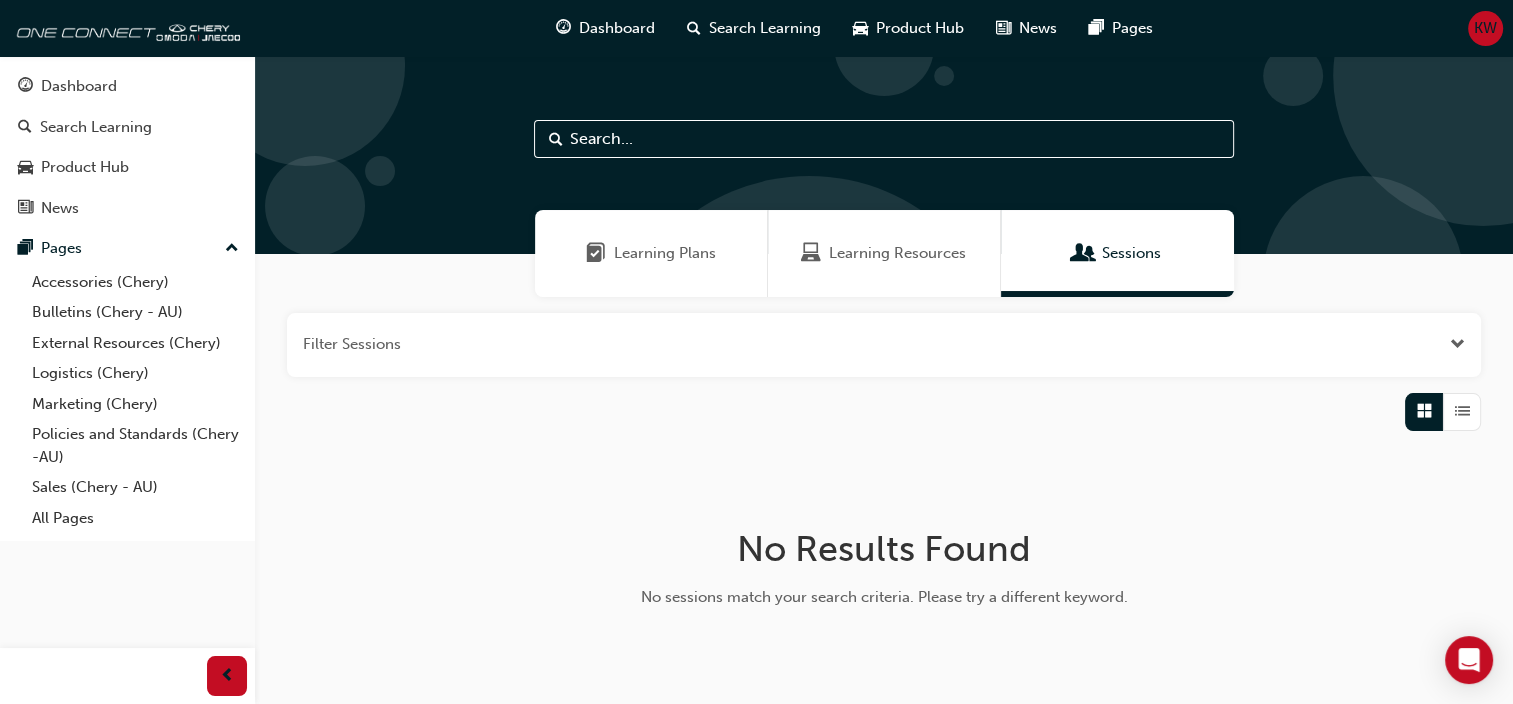 click on "Learning Plans" at bounding box center [665, 253] 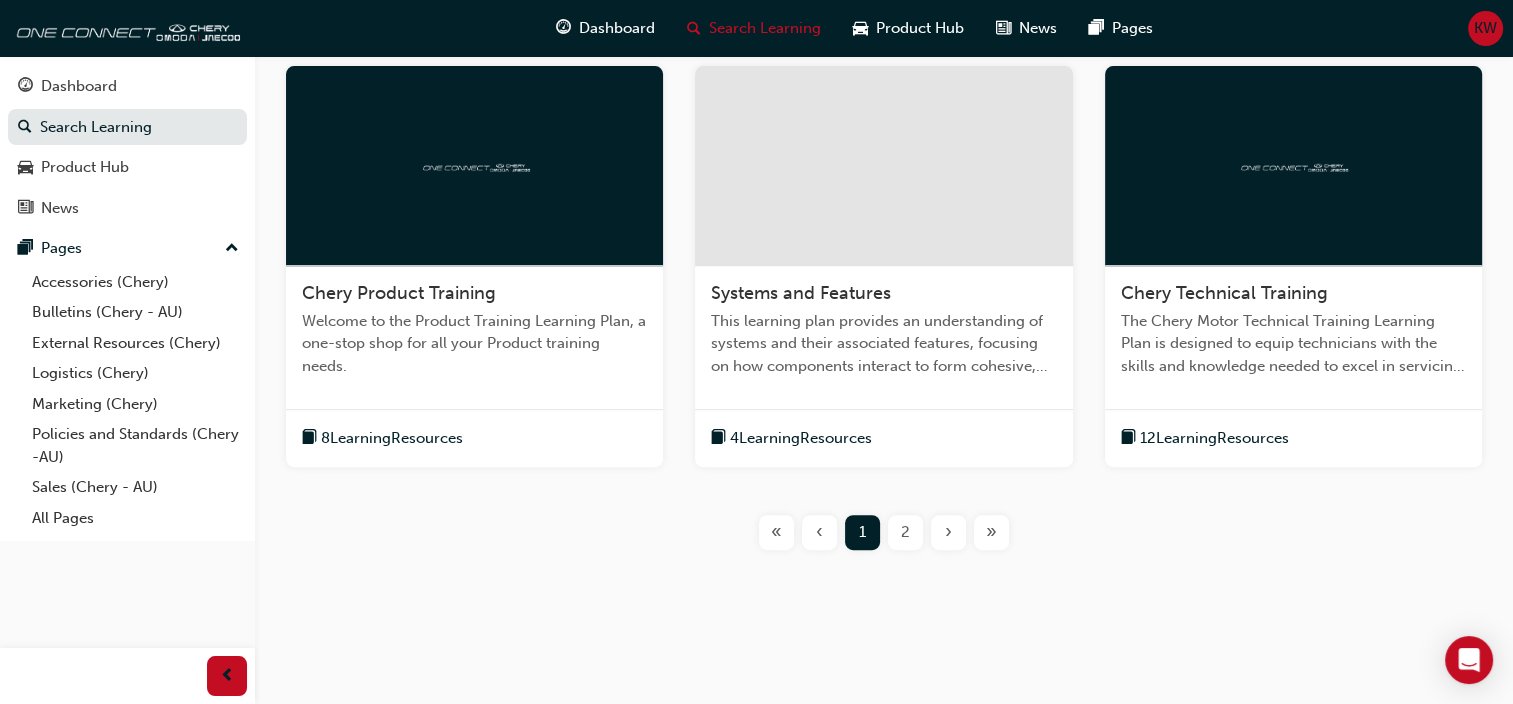 scroll, scrollTop: 836, scrollLeft: 0, axis: vertical 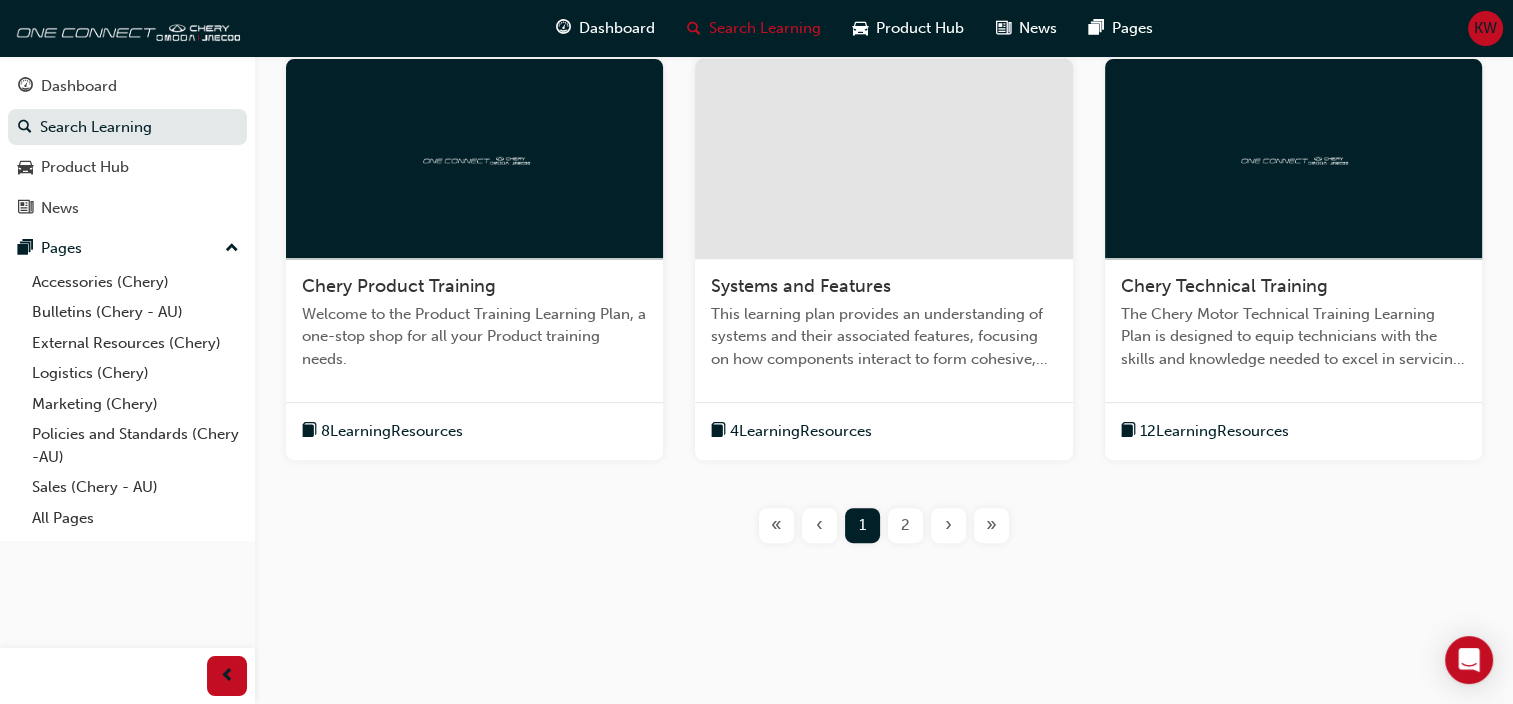 click on "2" at bounding box center (905, 525) 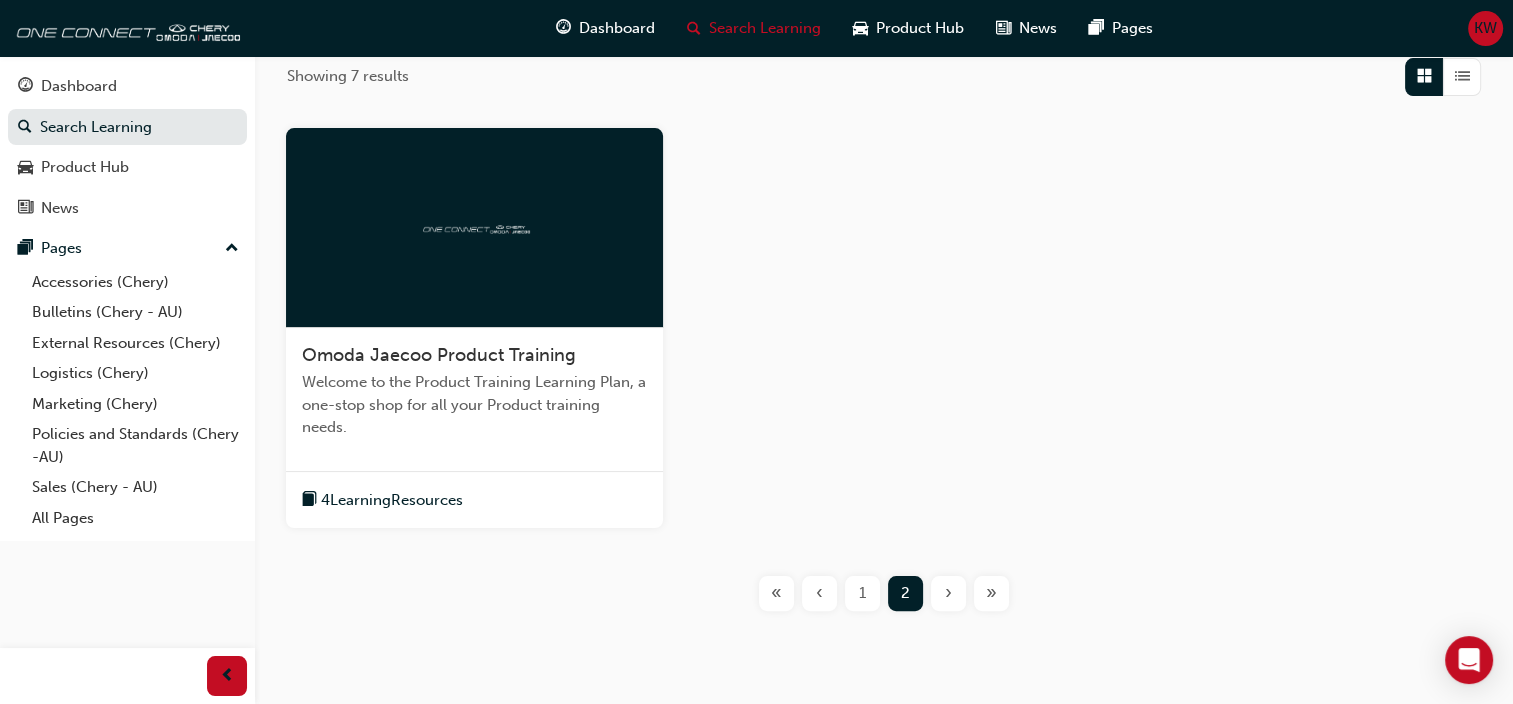 scroll, scrollTop: 304, scrollLeft: 0, axis: vertical 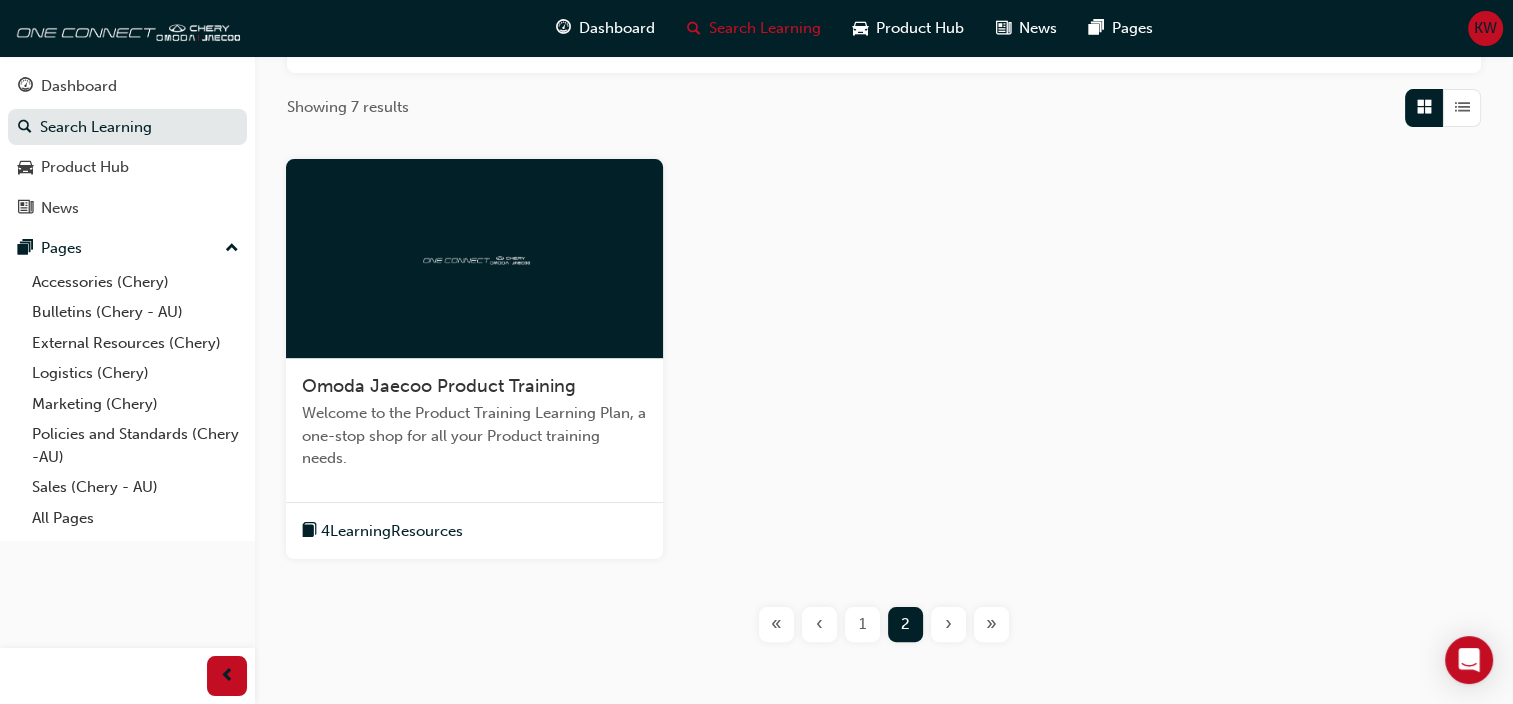 click on "1" at bounding box center [862, 624] 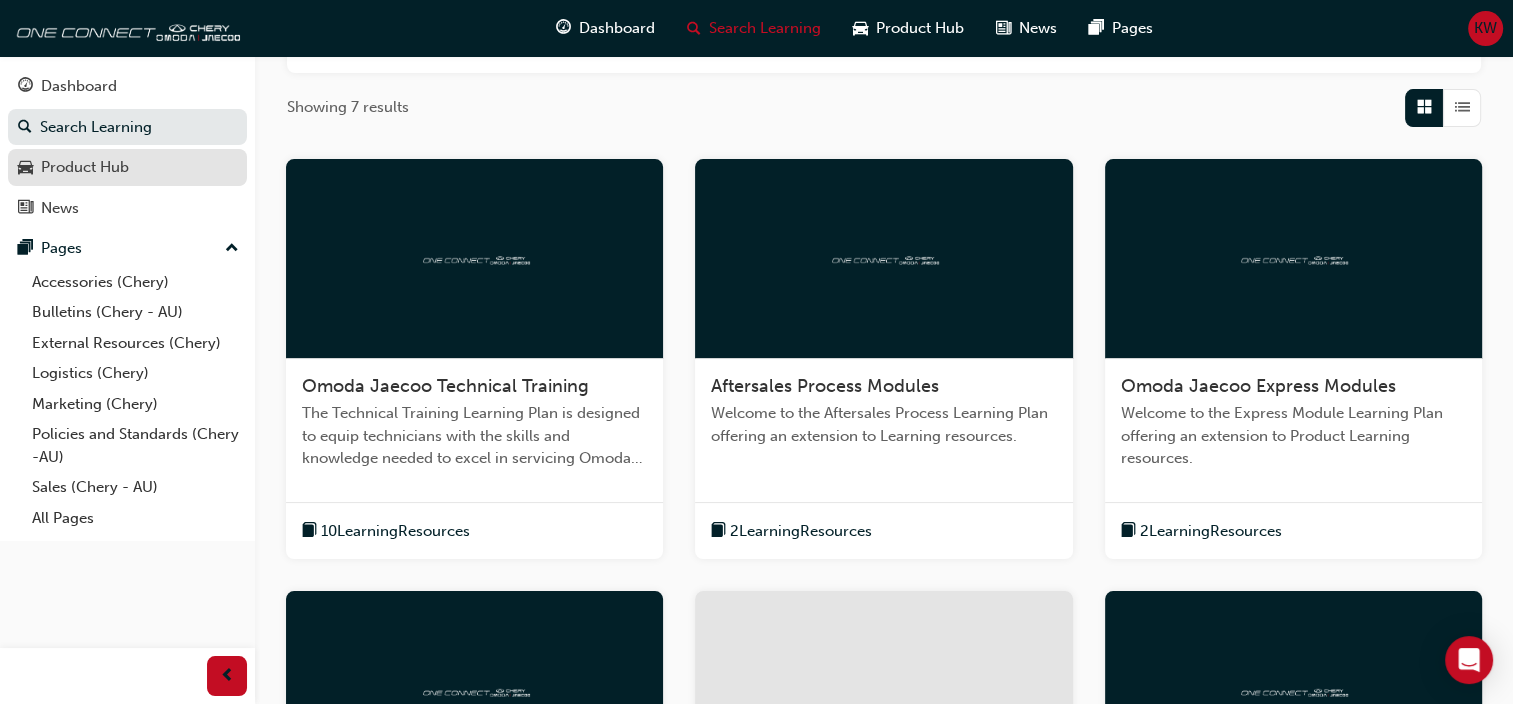 click on "Product Hub" at bounding box center [85, 167] 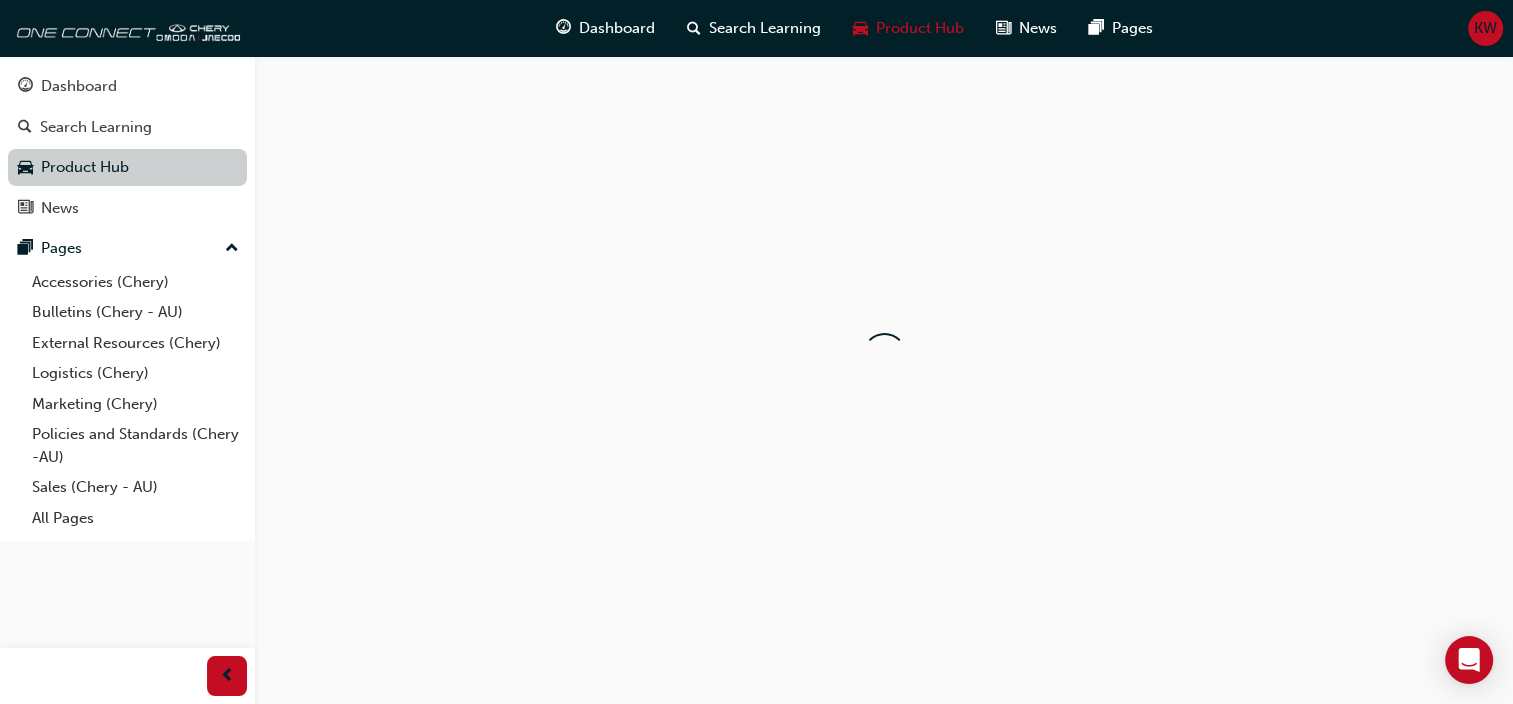 scroll, scrollTop: 0, scrollLeft: 0, axis: both 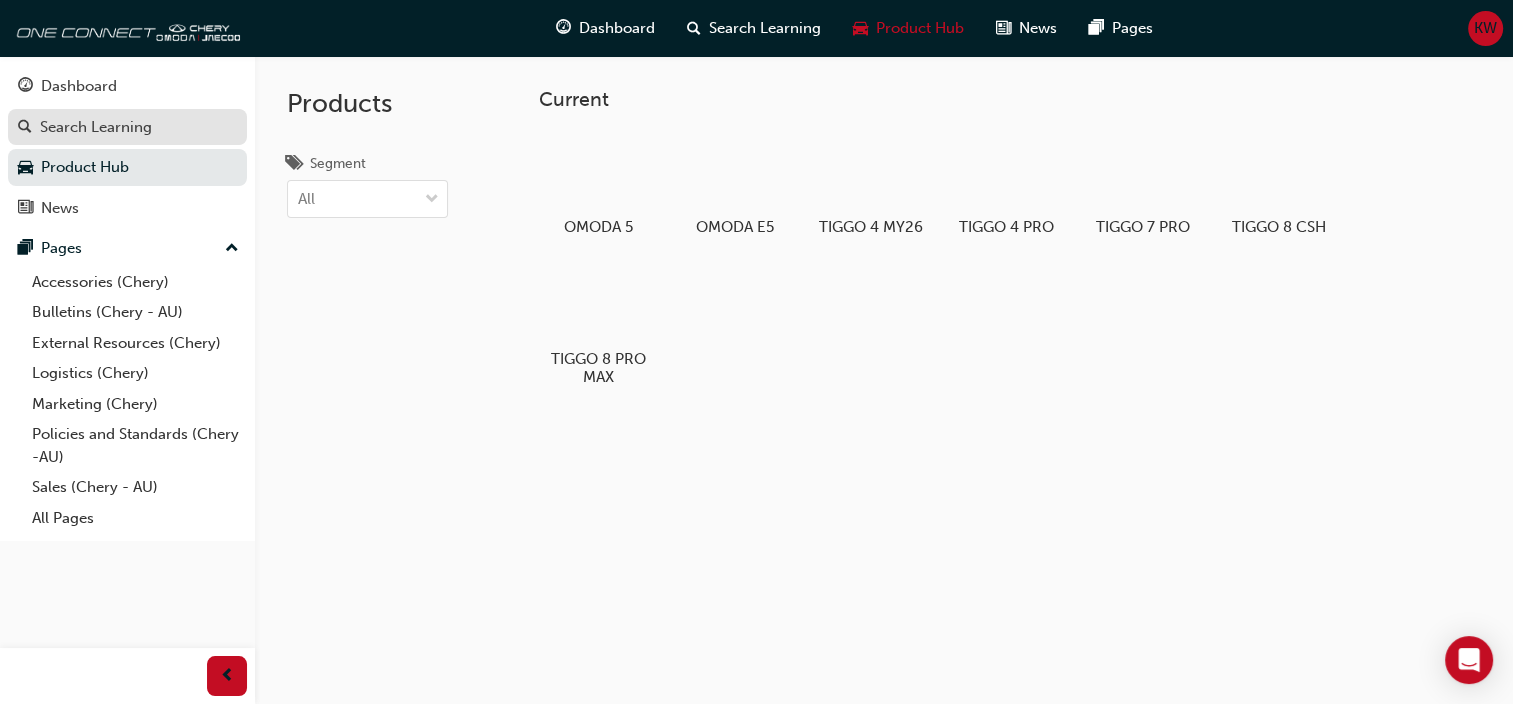 click on "Search Learning" at bounding box center (96, 127) 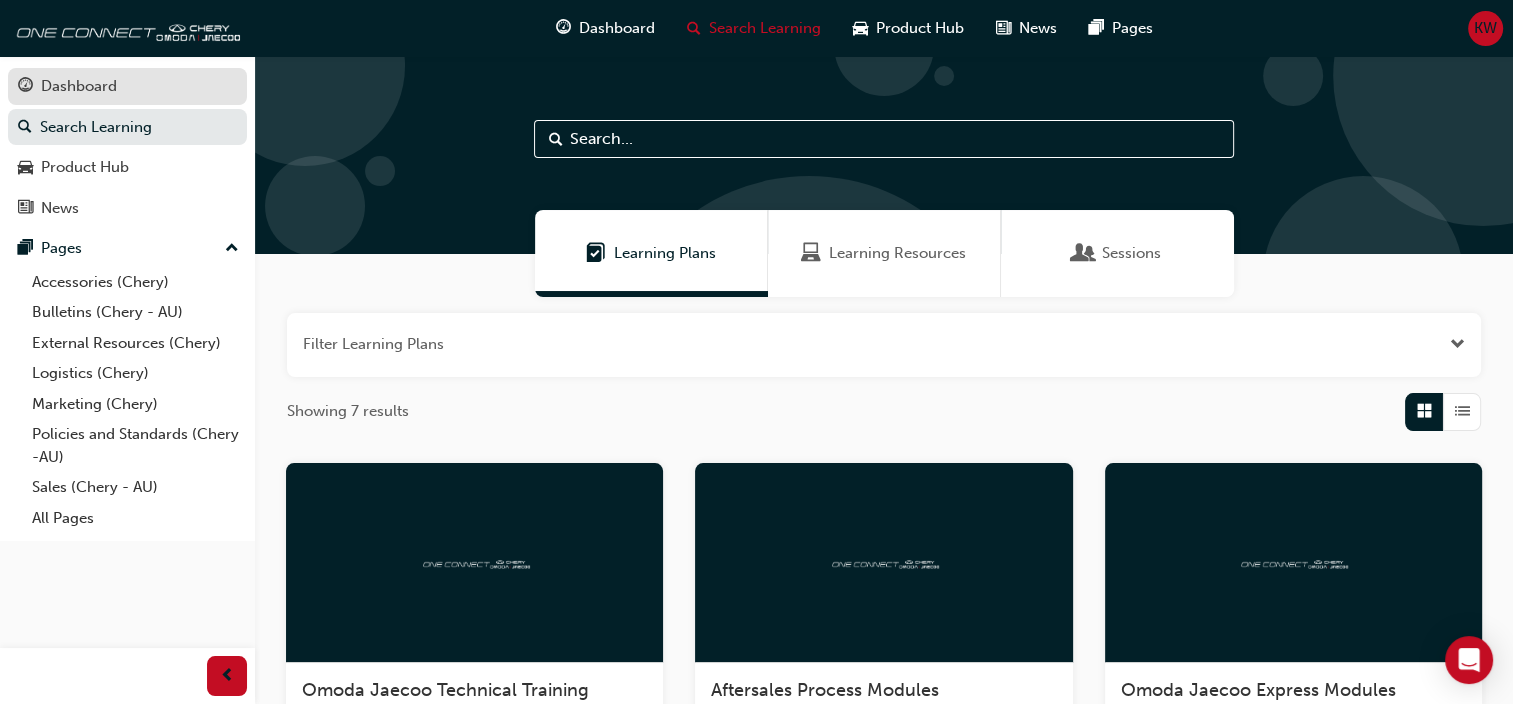 click on "Dashboard" at bounding box center [127, 86] 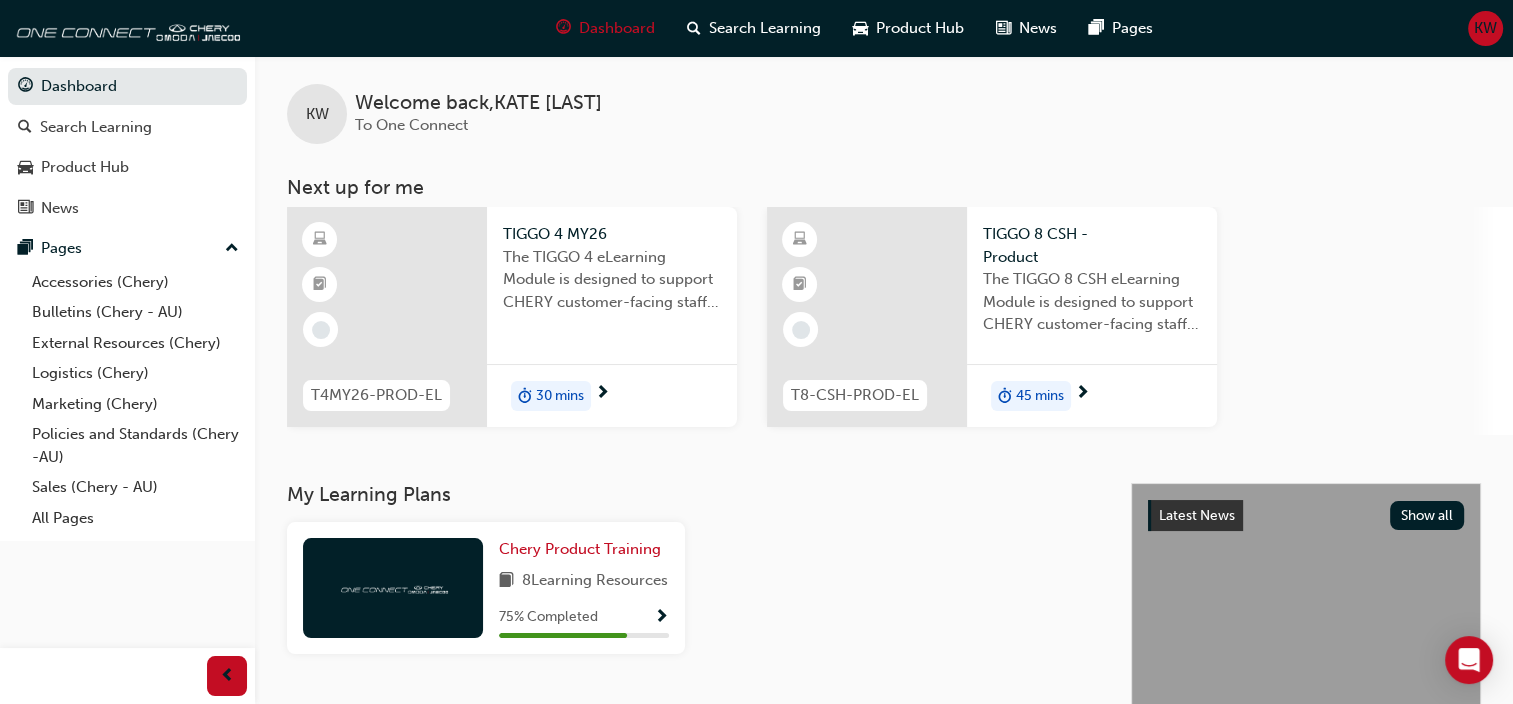 scroll, scrollTop: 0, scrollLeft: 0, axis: both 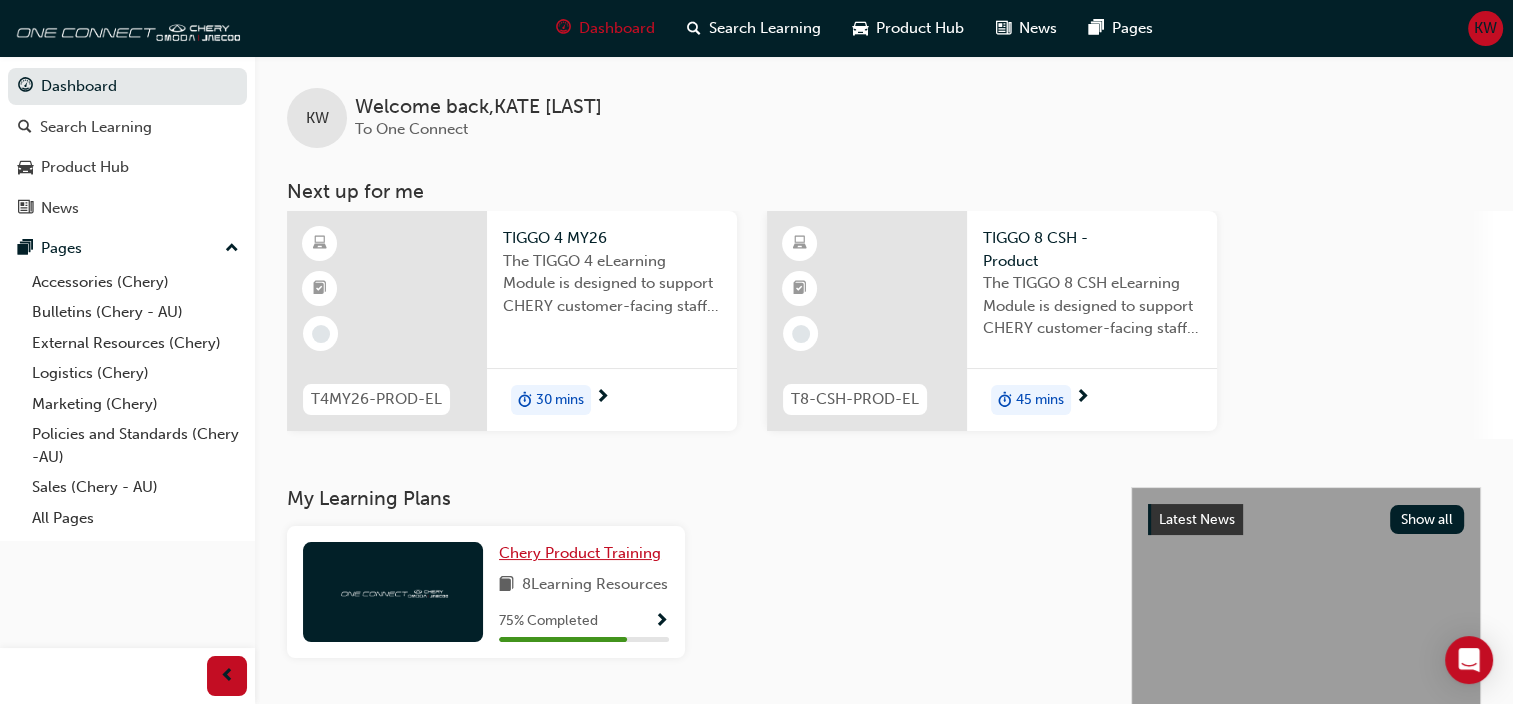 click on "Chery Product Training" at bounding box center [580, 553] 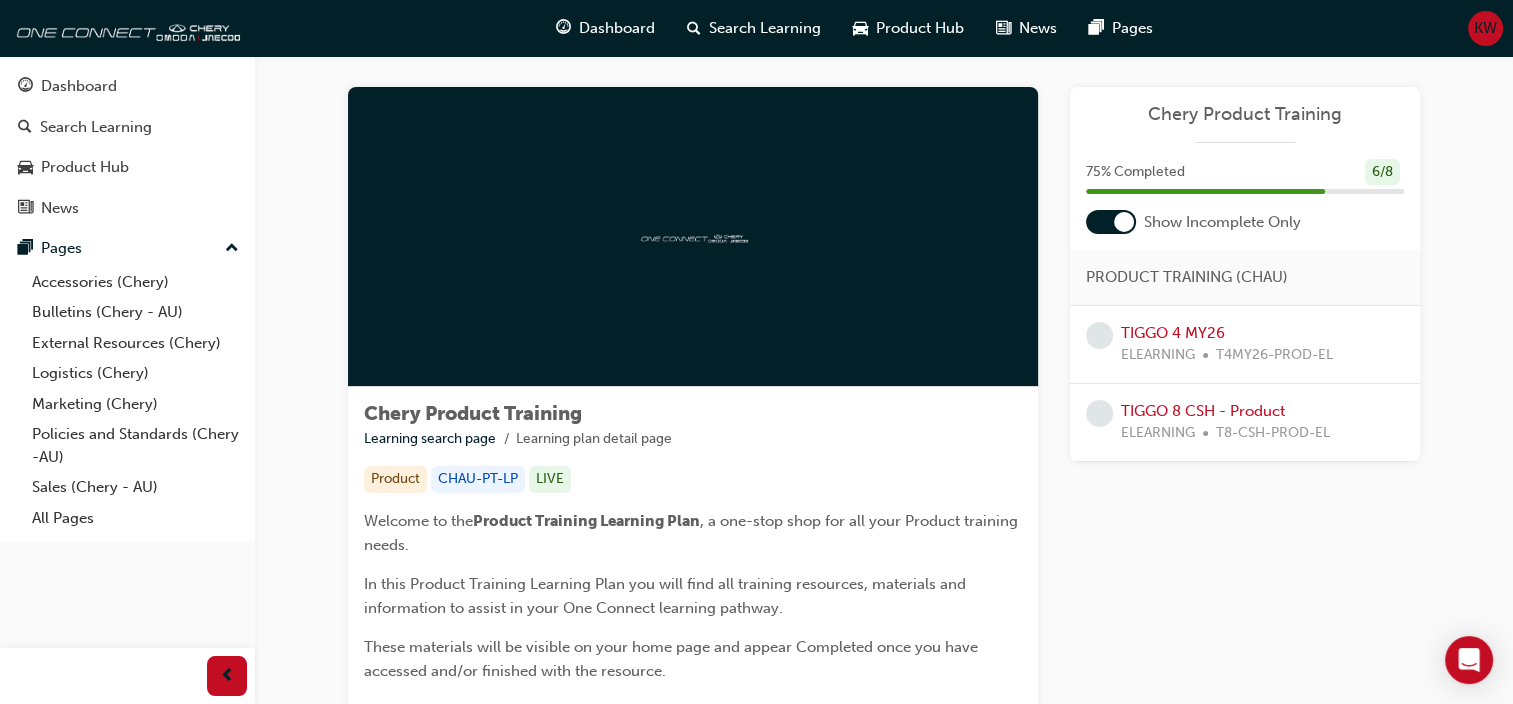 scroll, scrollTop: 0, scrollLeft: 0, axis: both 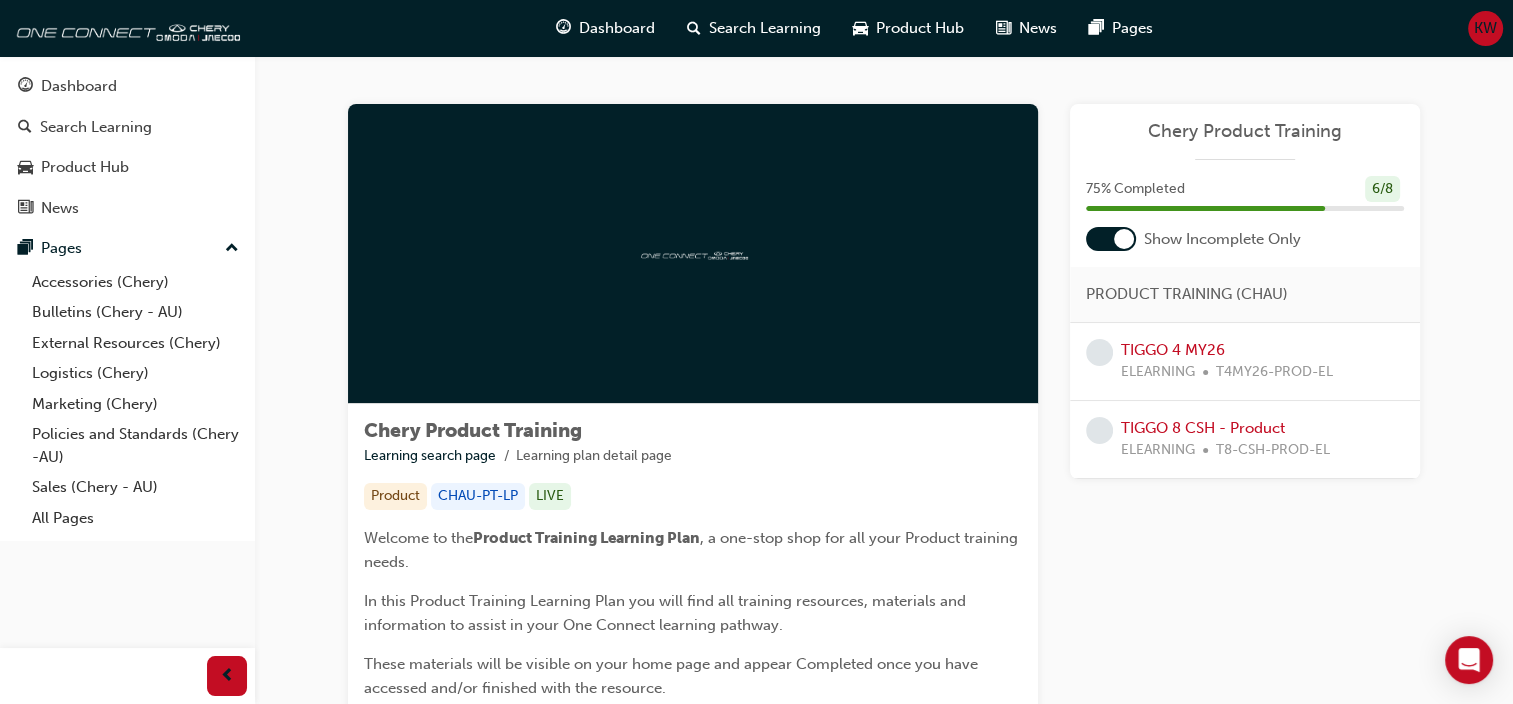 click on "75 % Completed" at bounding box center [1135, 189] 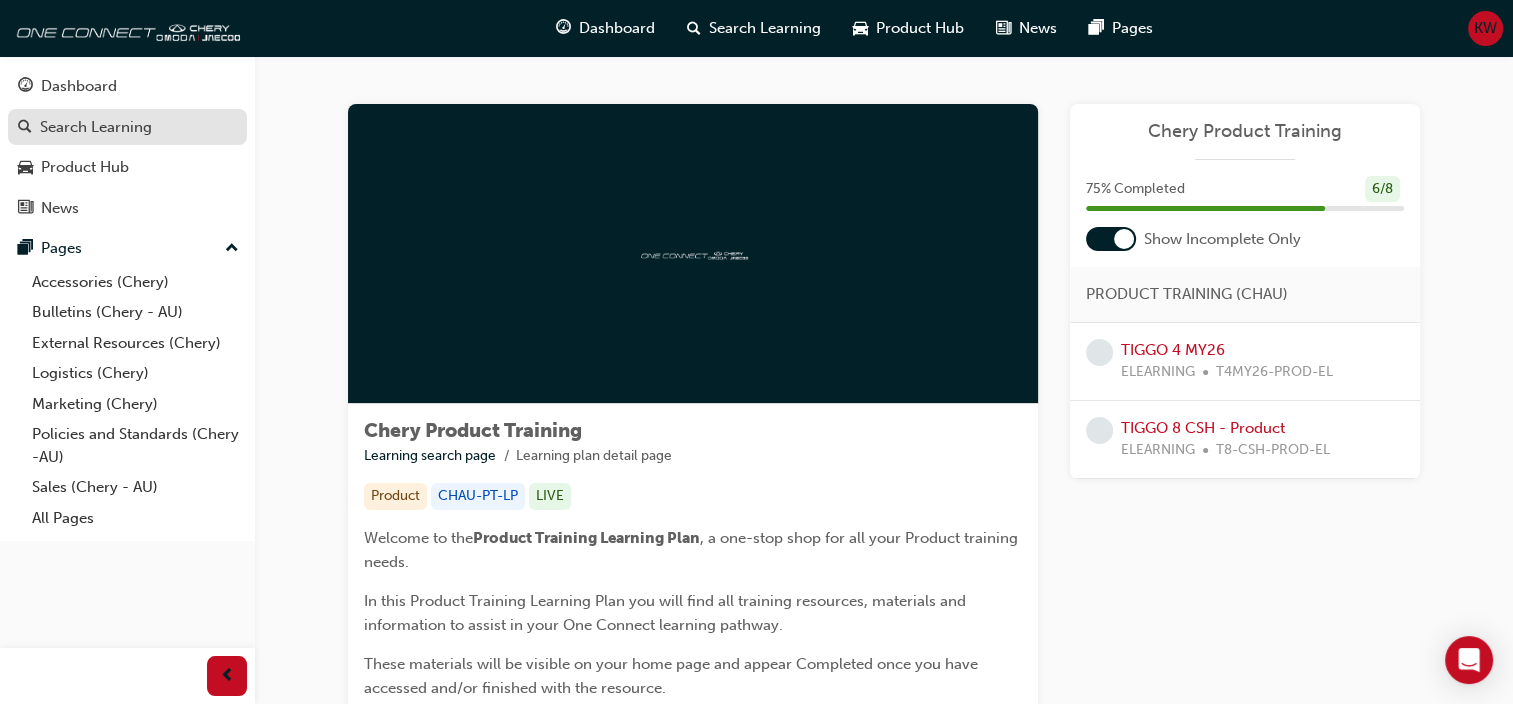 click on "Search Learning" at bounding box center (96, 127) 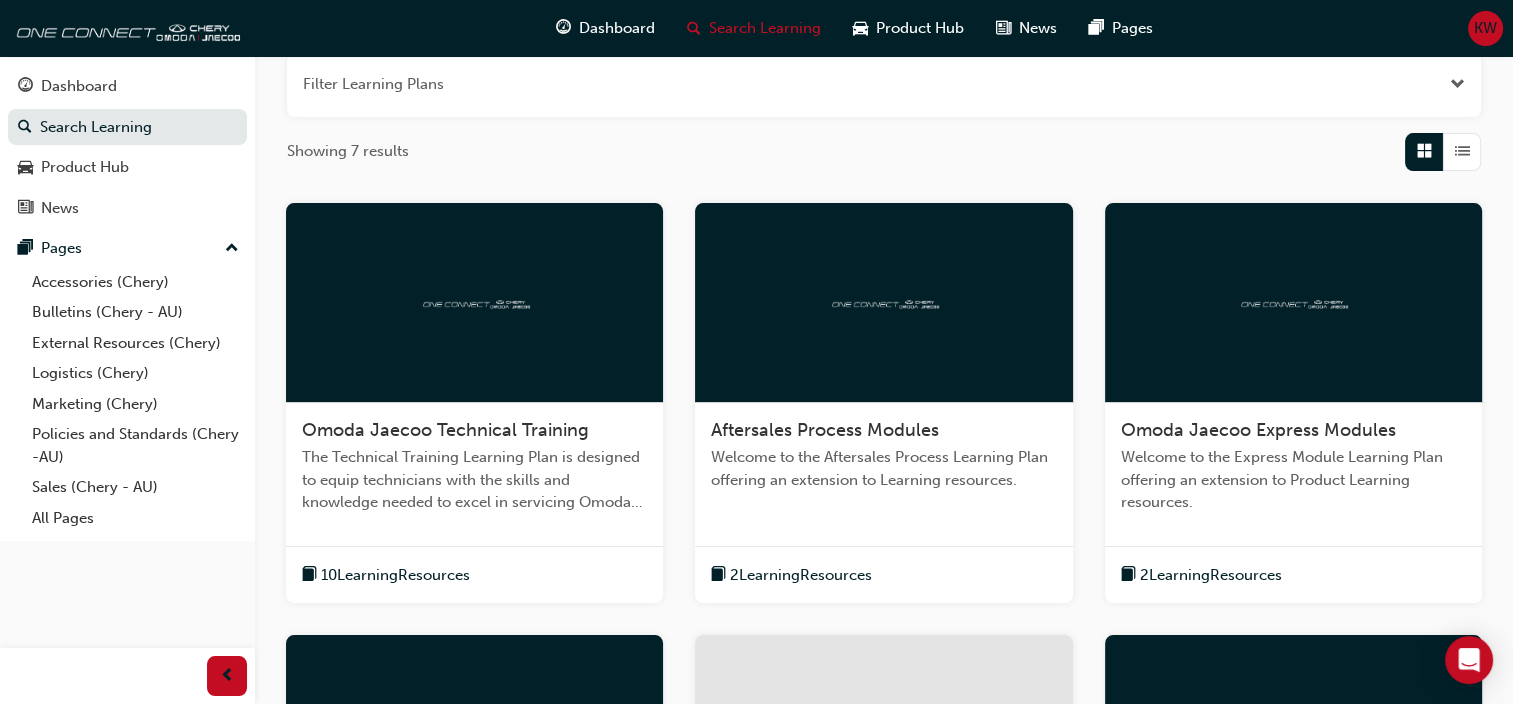 scroll, scrollTop: 400, scrollLeft: 0, axis: vertical 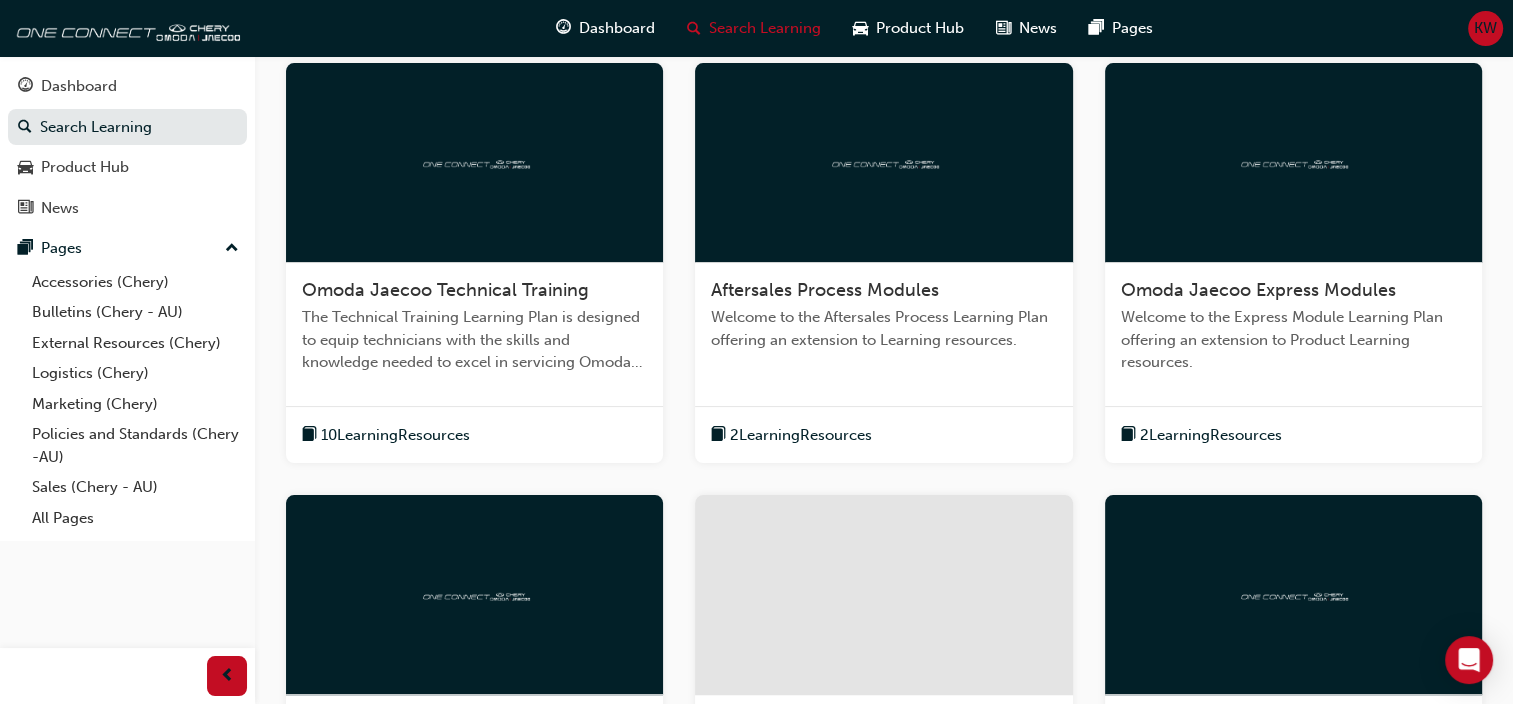 click on "Aftersales Process Modules" at bounding box center (883, 291) 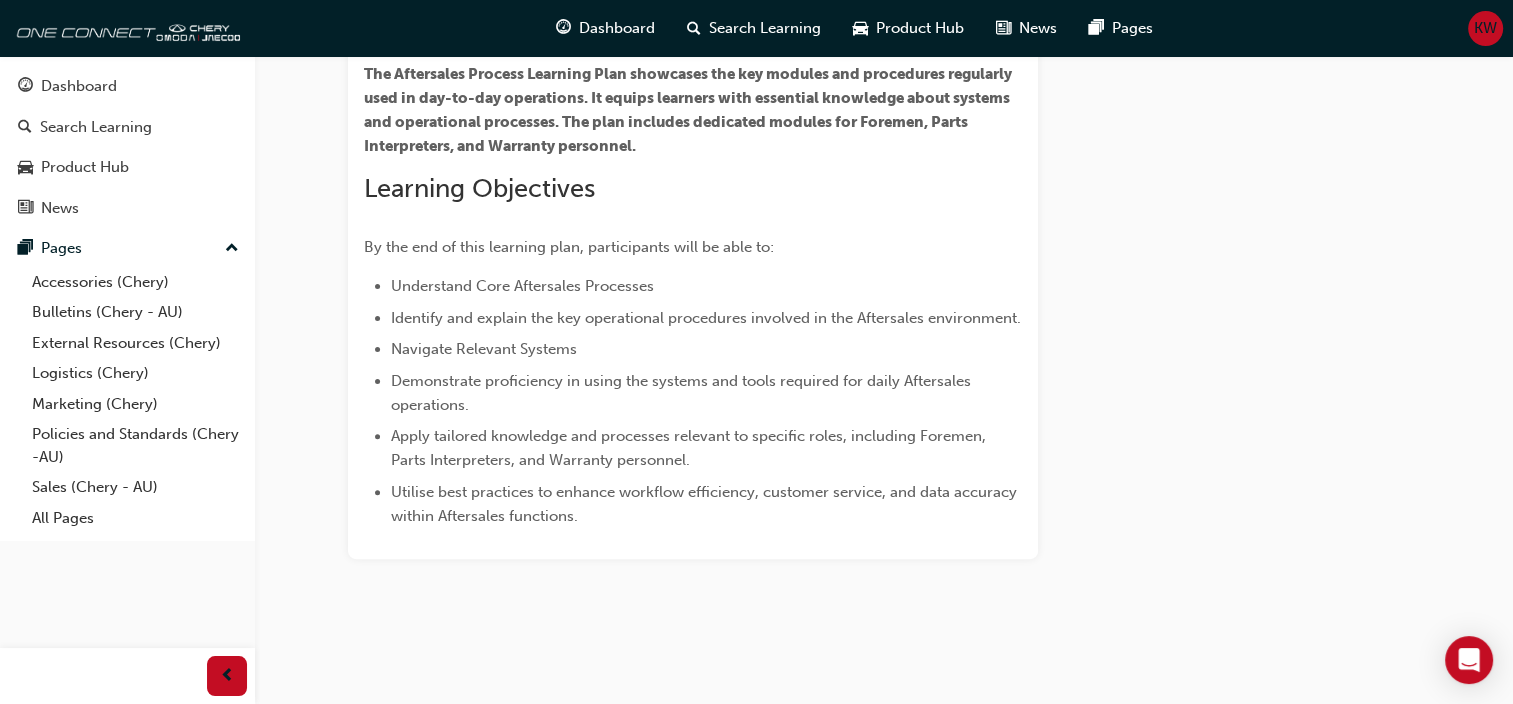 scroll, scrollTop: 0, scrollLeft: 0, axis: both 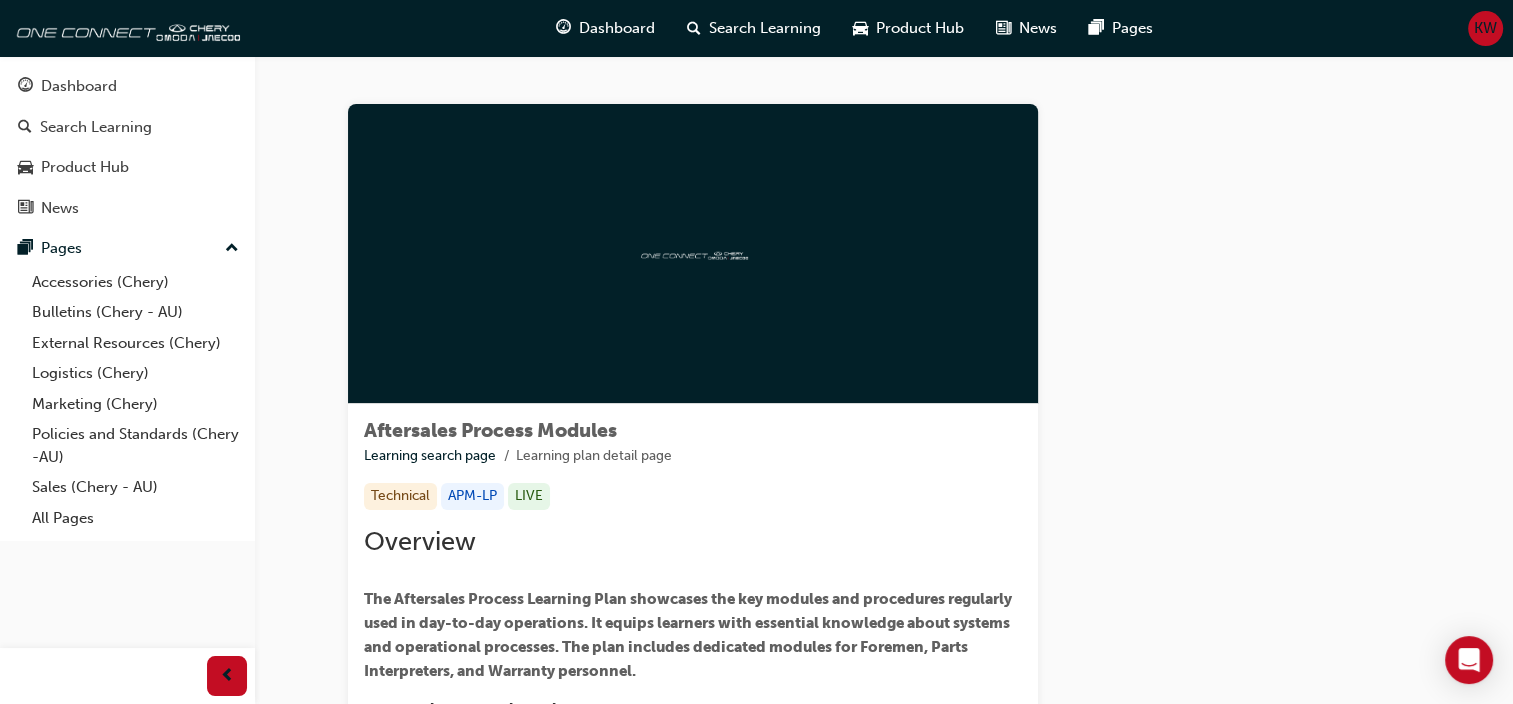 click at bounding box center [693, 254] 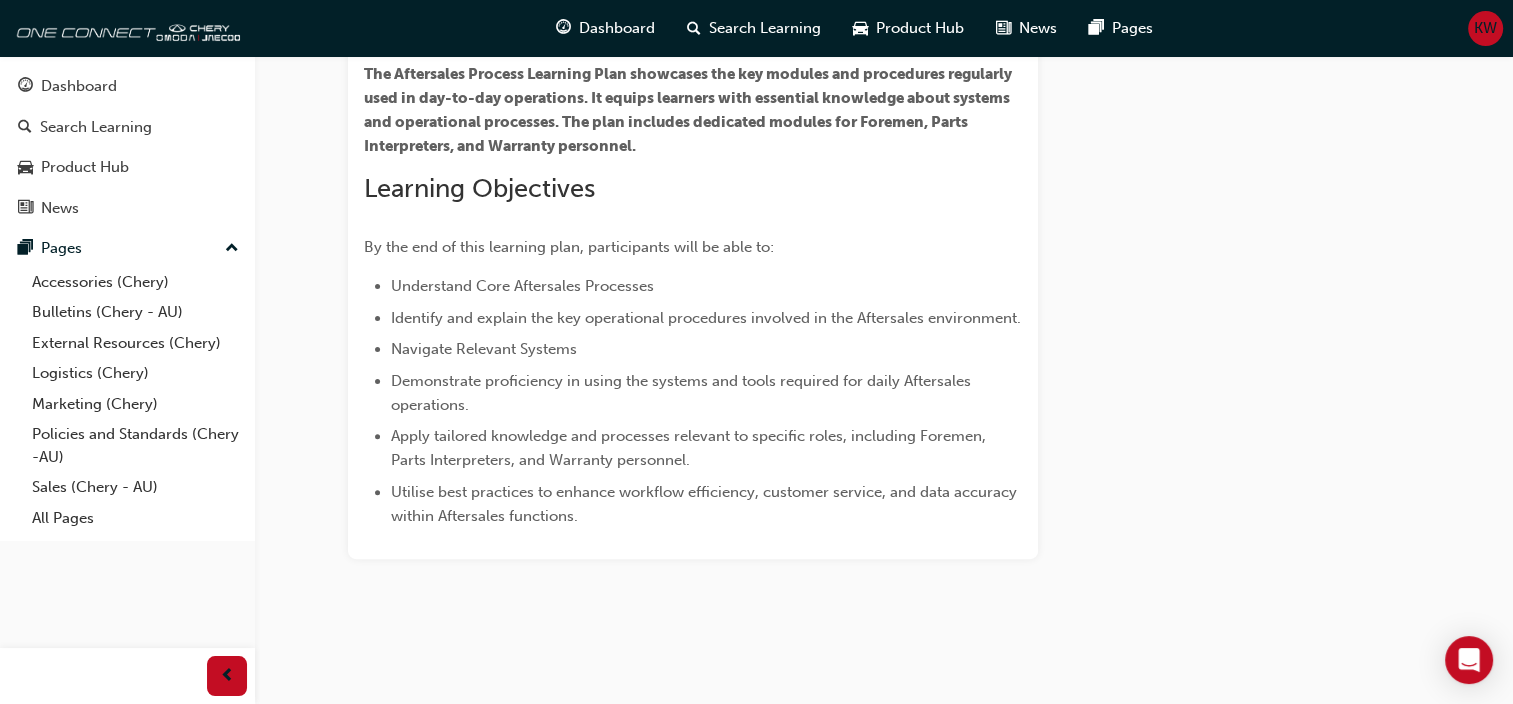 scroll, scrollTop: 0, scrollLeft: 0, axis: both 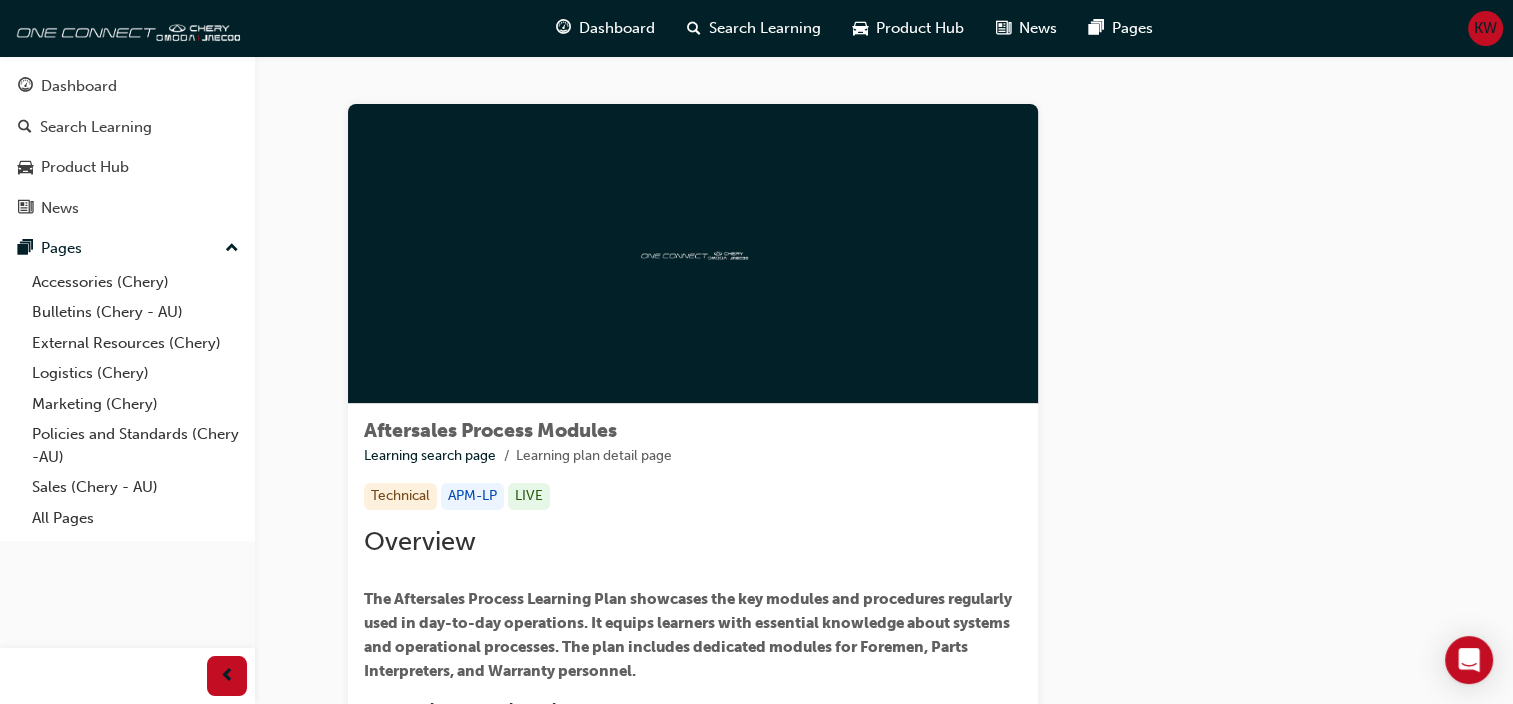click at bounding box center (693, 253) 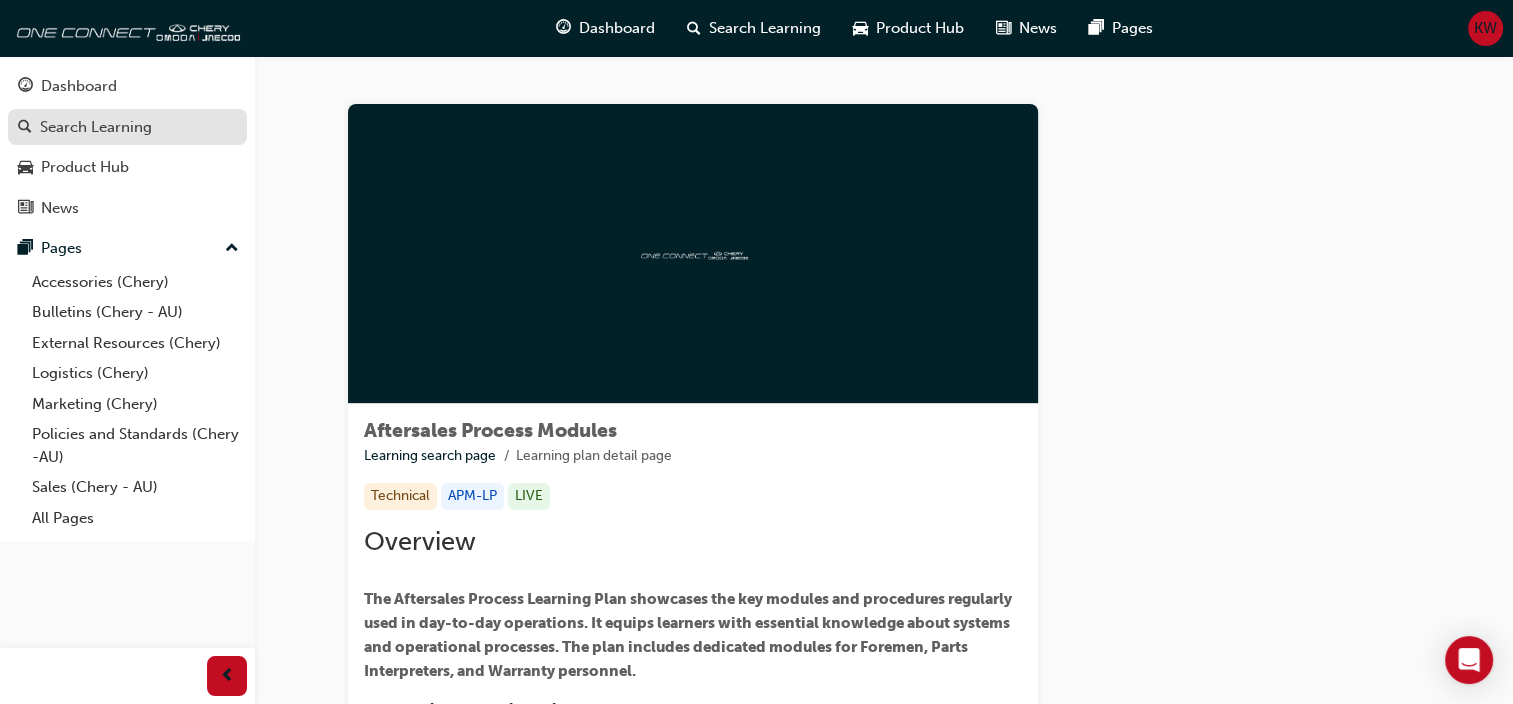 click on "Search Learning" at bounding box center (96, 127) 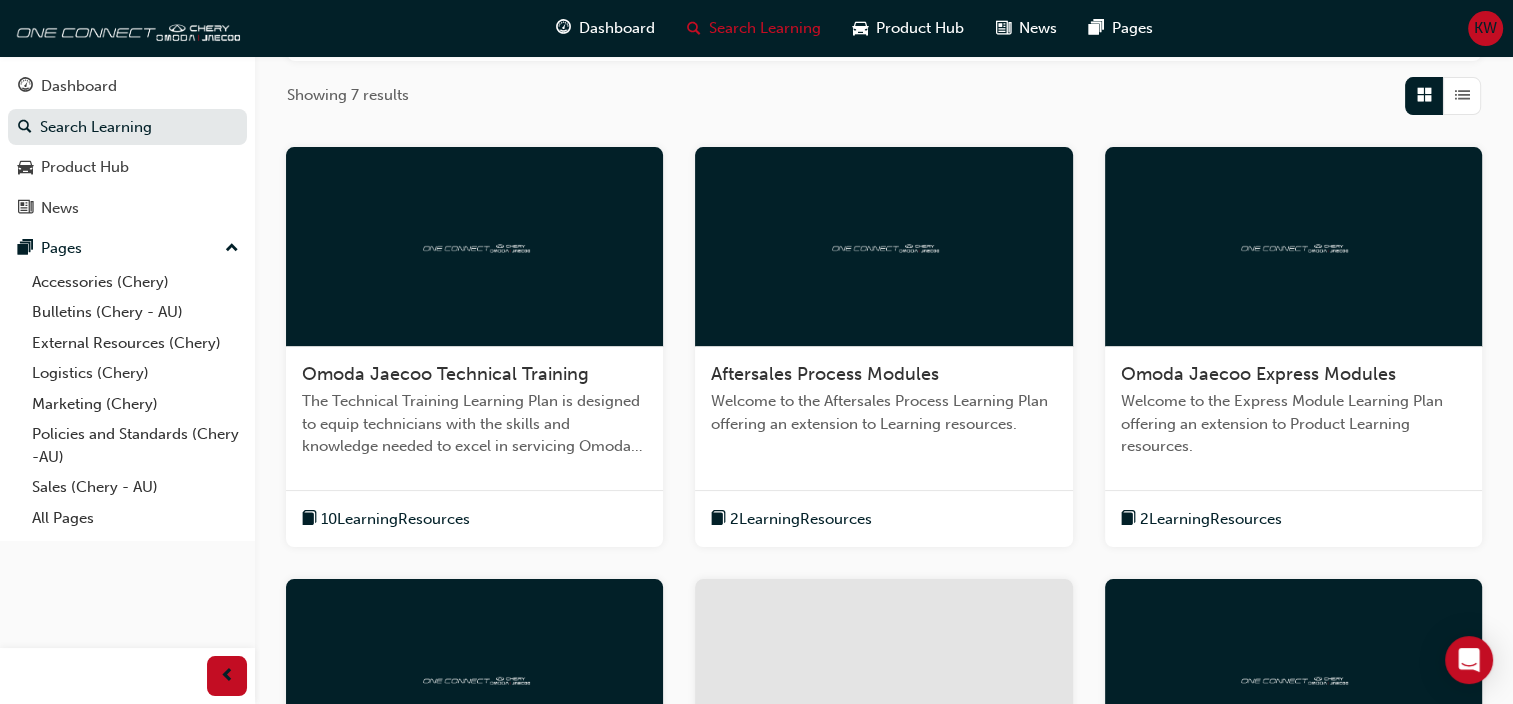 scroll, scrollTop: 600, scrollLeft: 0, axis: vertical 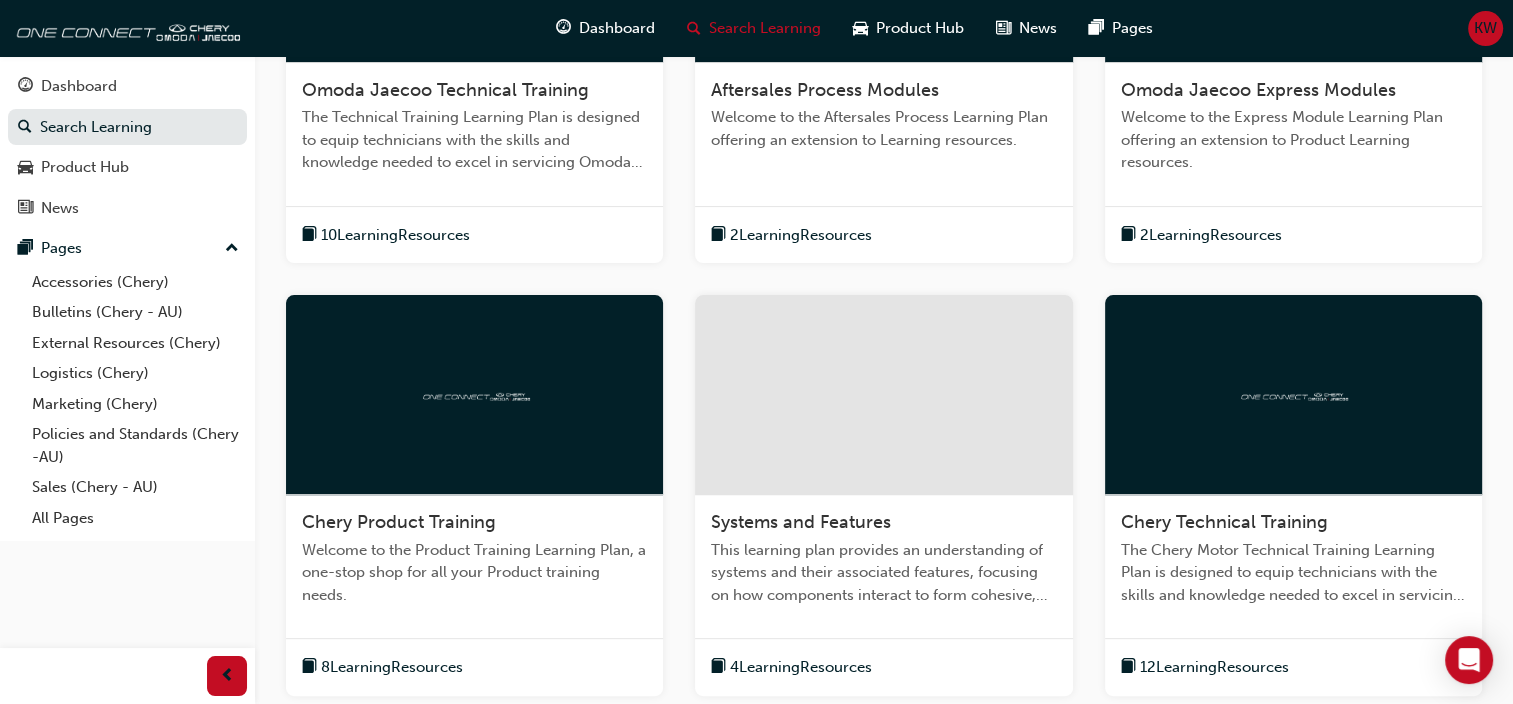 click on "2  Learning  Resources" at bounding box center [801, 235] 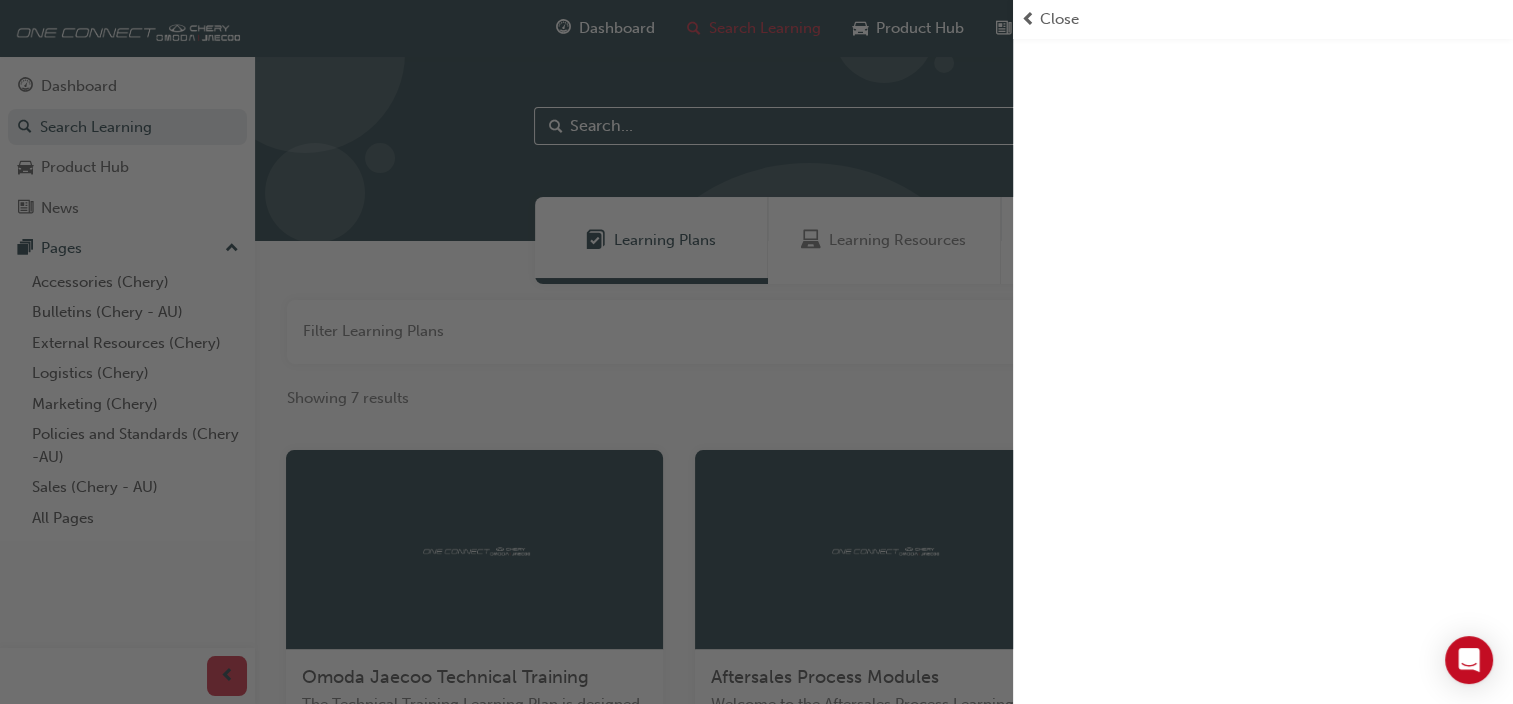 scroll, scrollTop: 0, scrollLeft: 0, axis: both 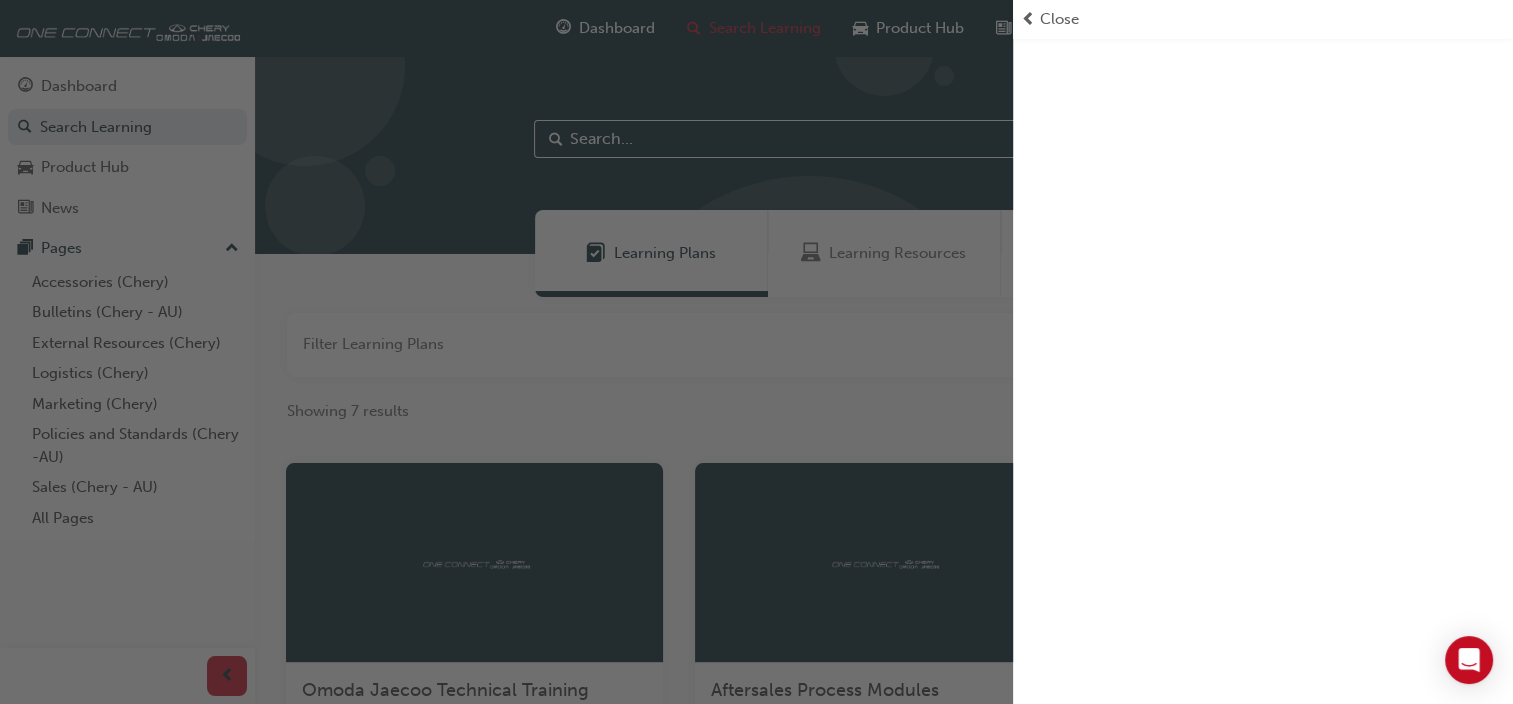 click on "Close" at bounding box center (1059, 19) 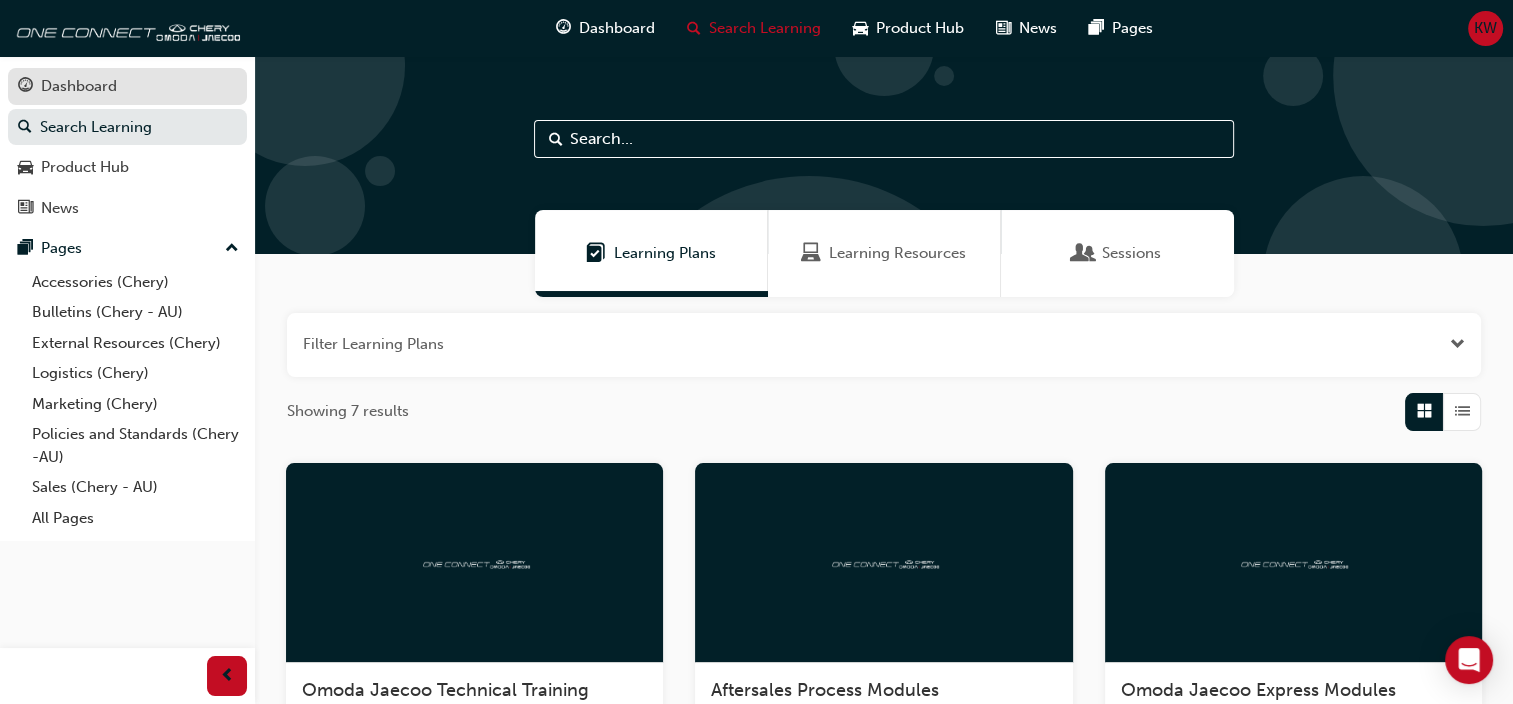 click on "Dashboard" at bounding box center (79, 86) 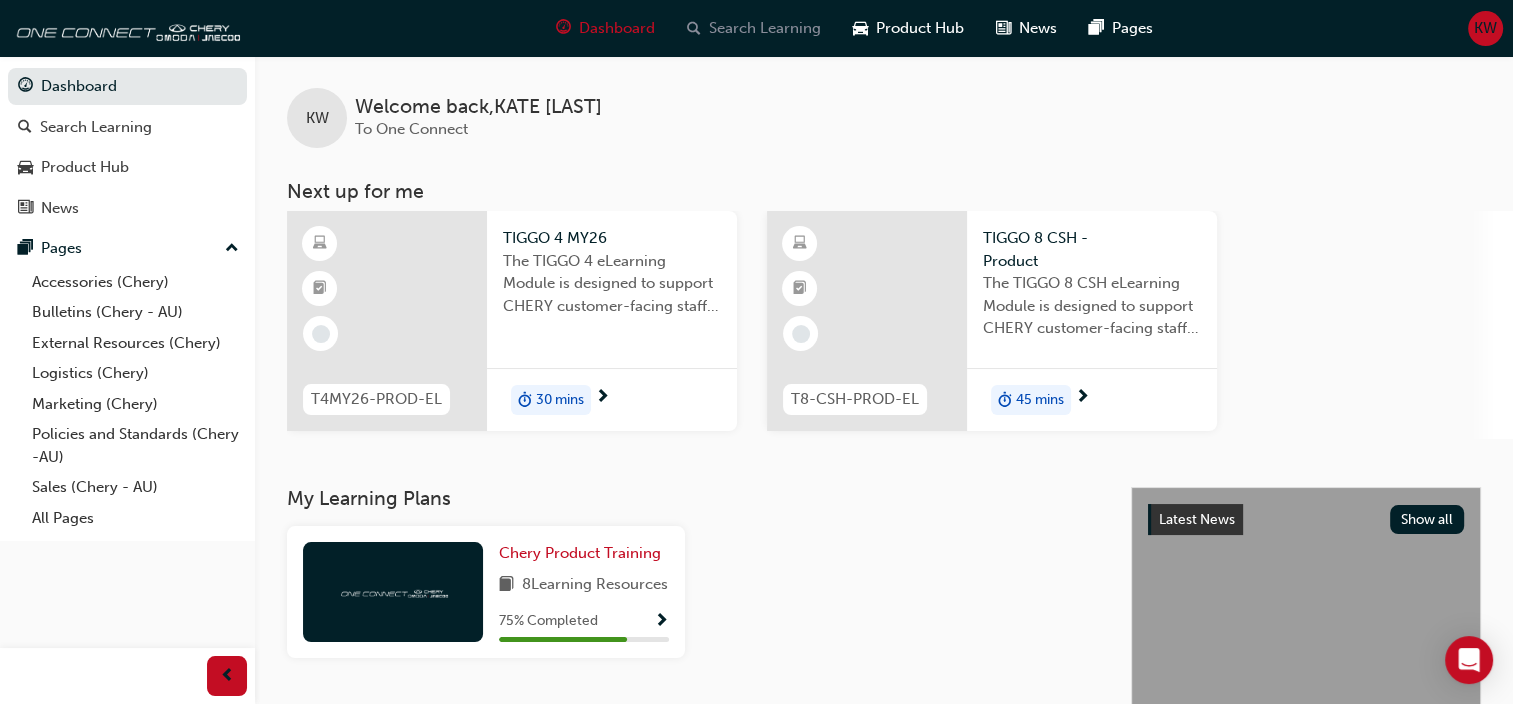 click on "Search Learning" at bounding box center (765, 28) 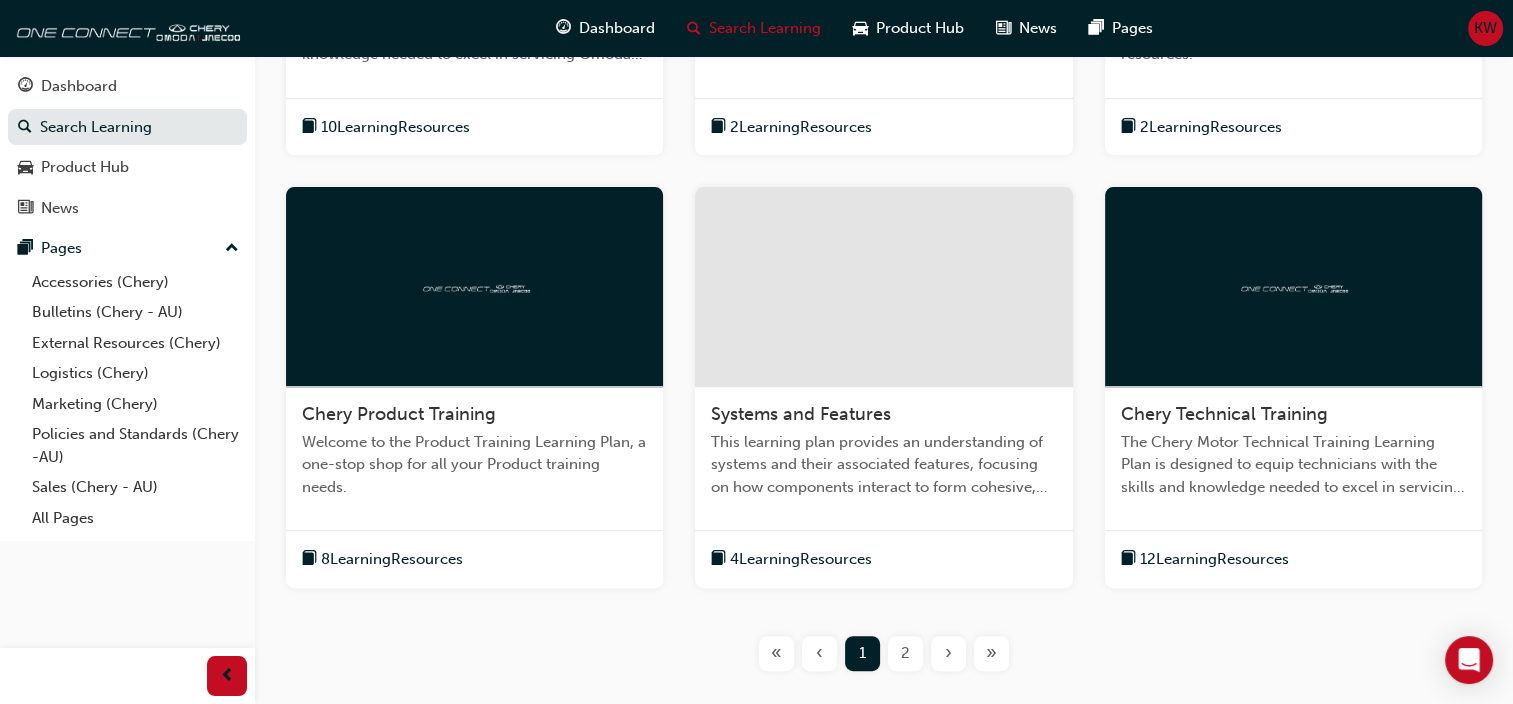 scroll, scrollTop: 836, scrollLeft: 0, axis: vertical 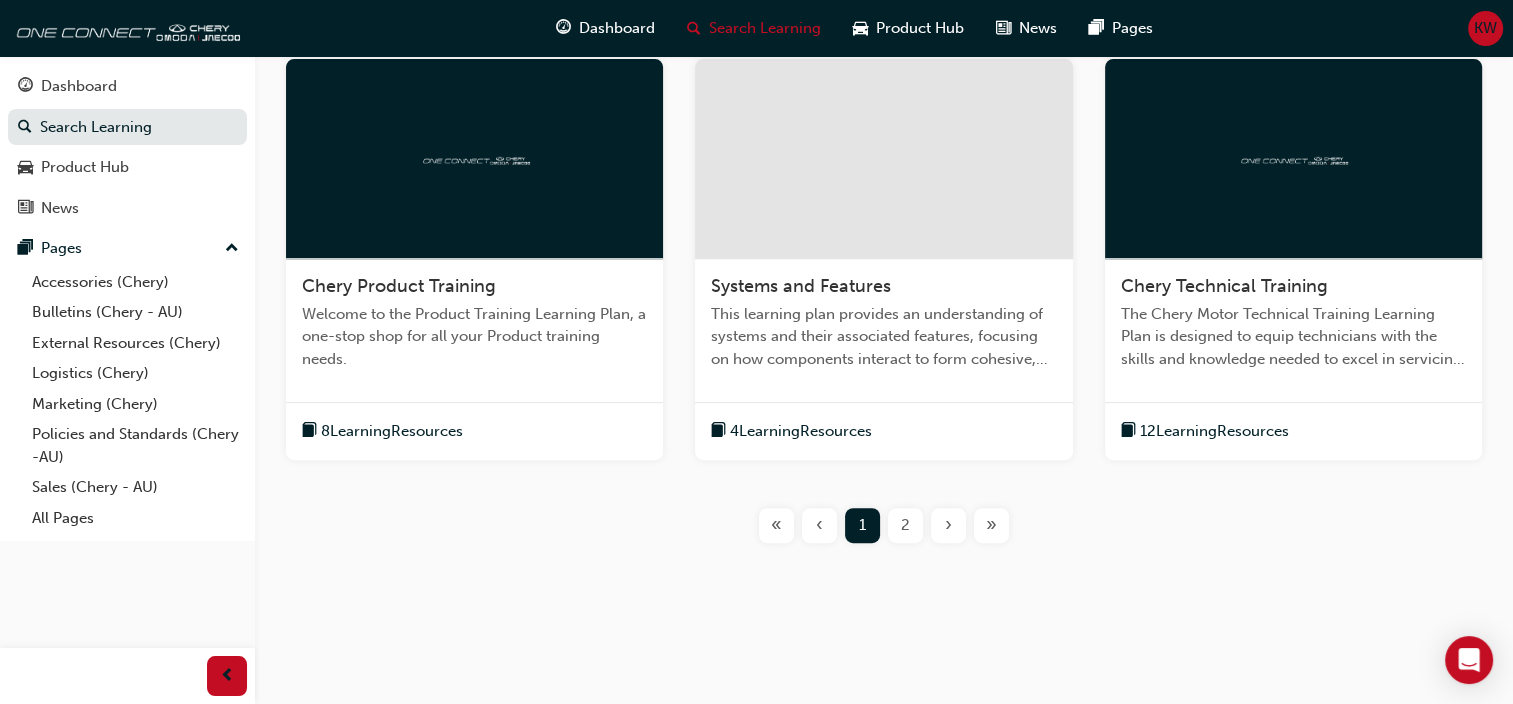 click on "2" at bounding box center (905, 525) 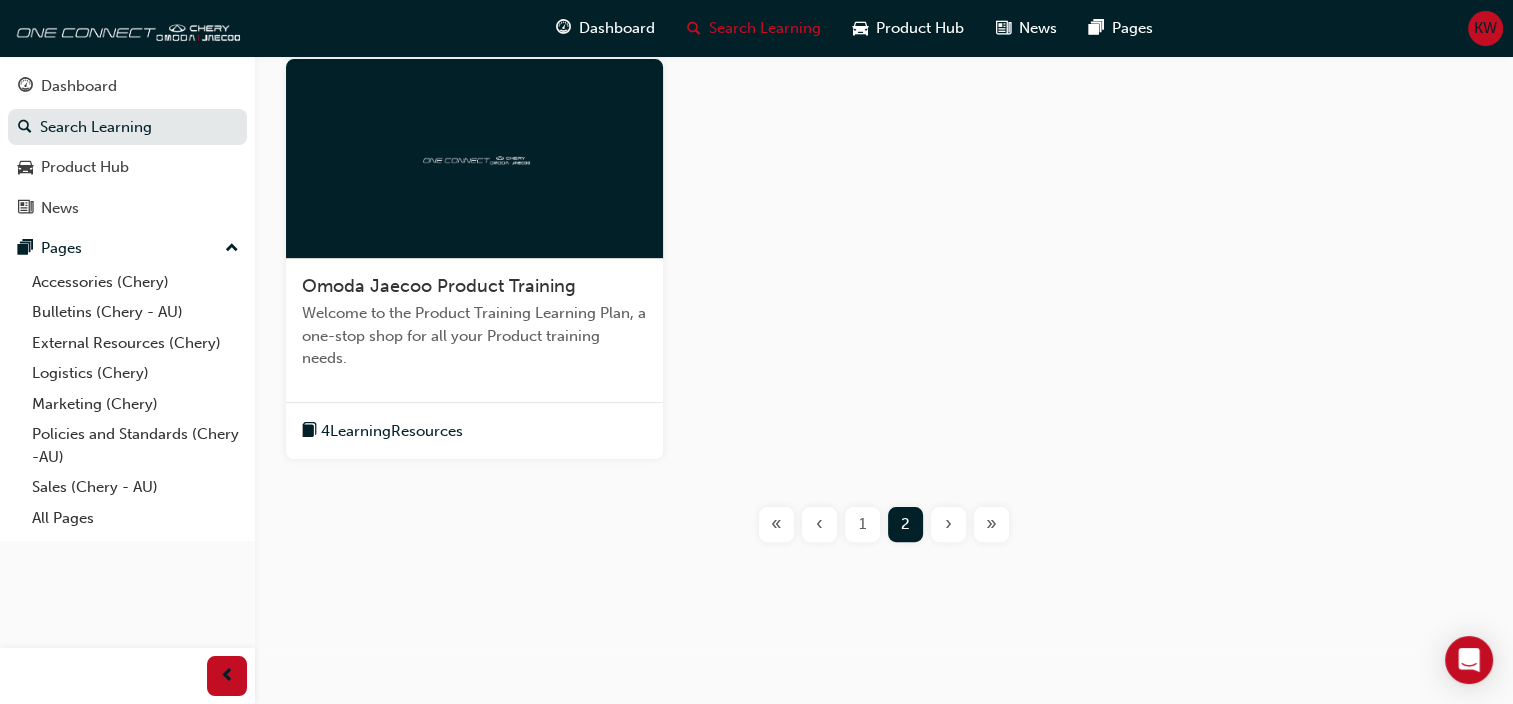 click on "1" at bounding box center (862, 524) 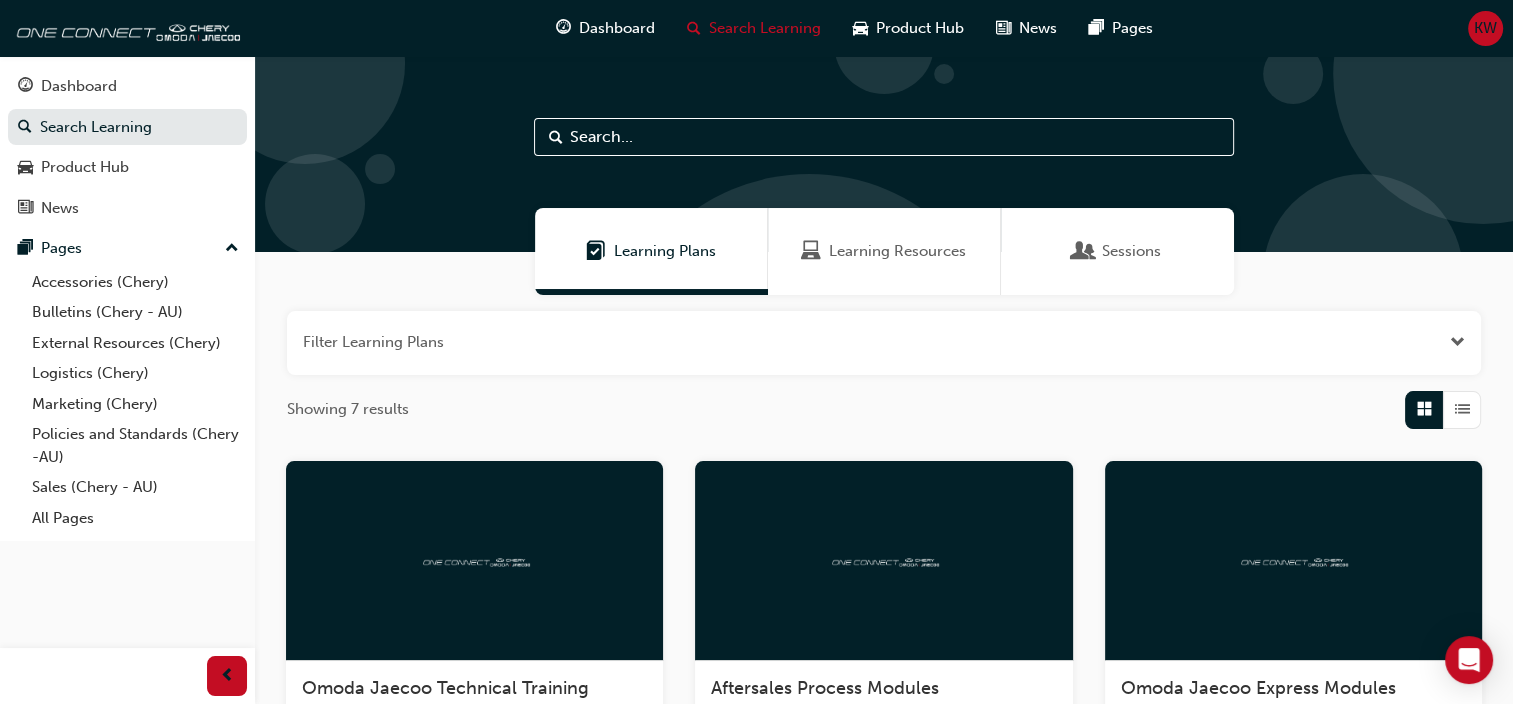 scroll, scrollTop: 0, scrollLeft: 0, axis: both 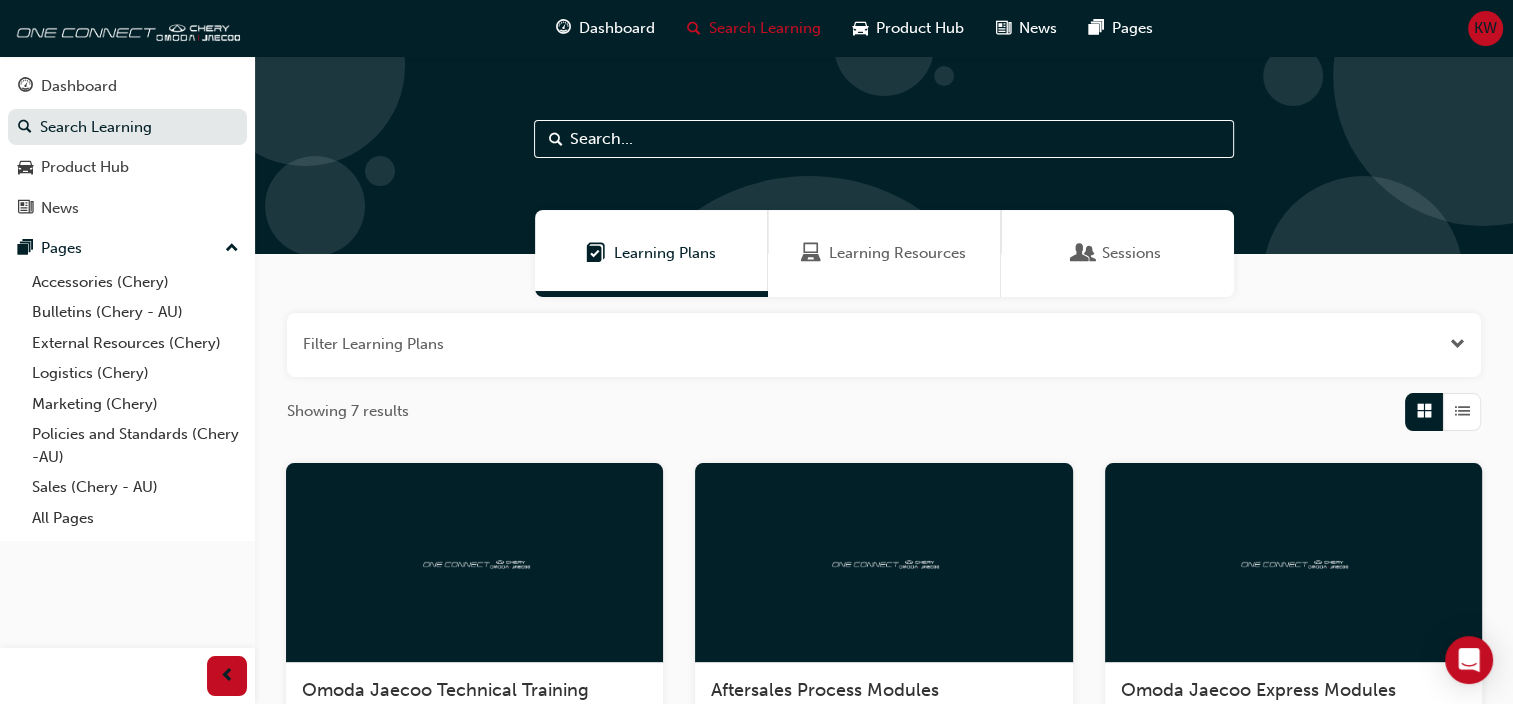 click on "KW" at bounding box center (1485, 28) 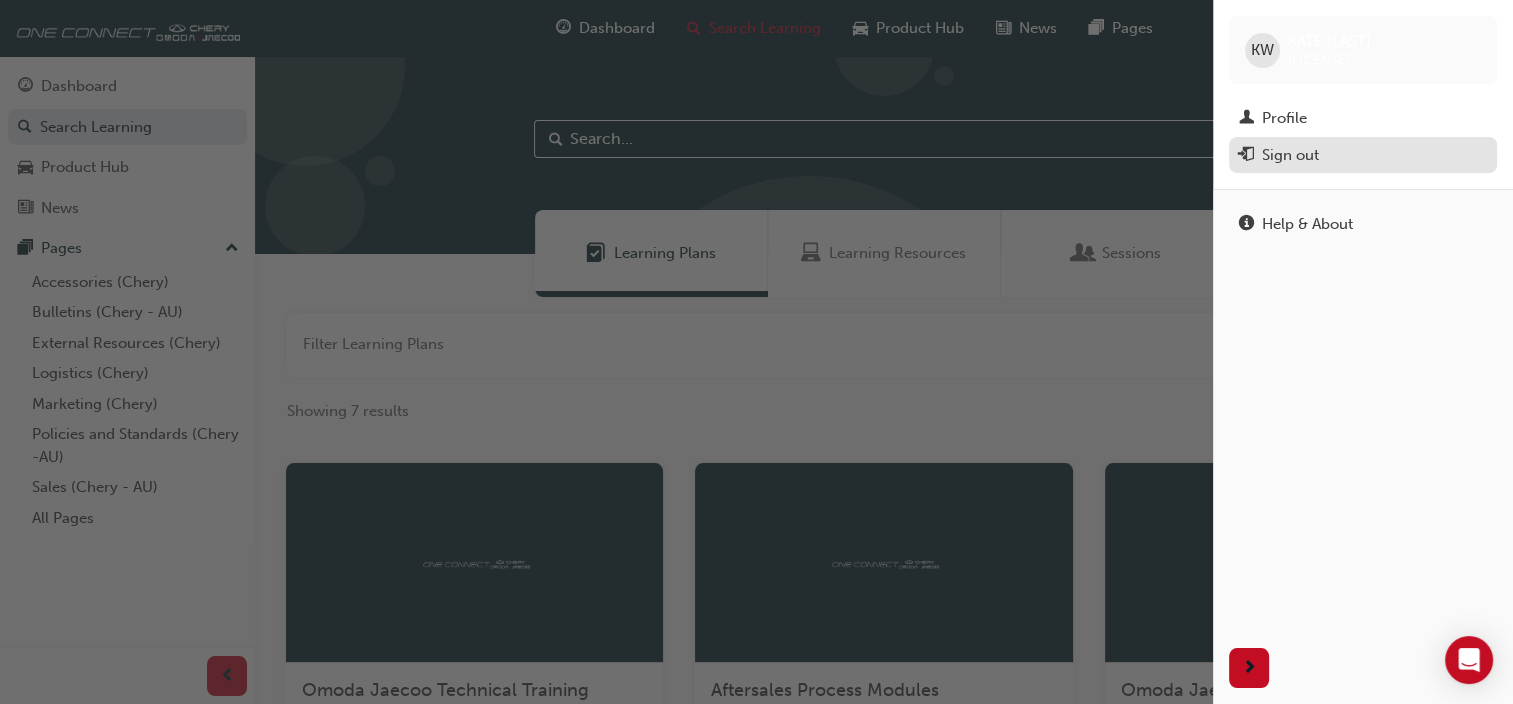 click on "Sign out" at bounding box center [1290, 155] 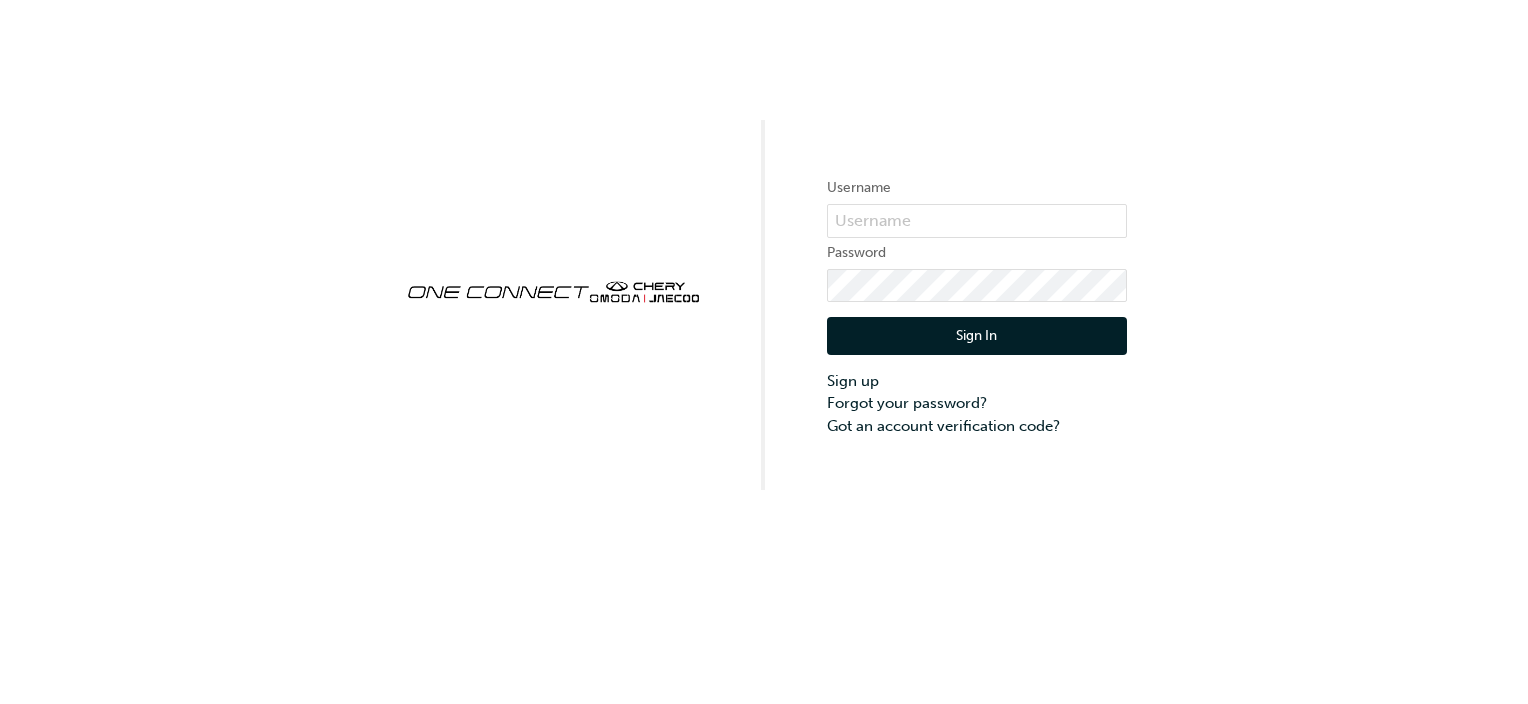 scroll, scrollTop: 0, scrollLeft: 0, axis: both 